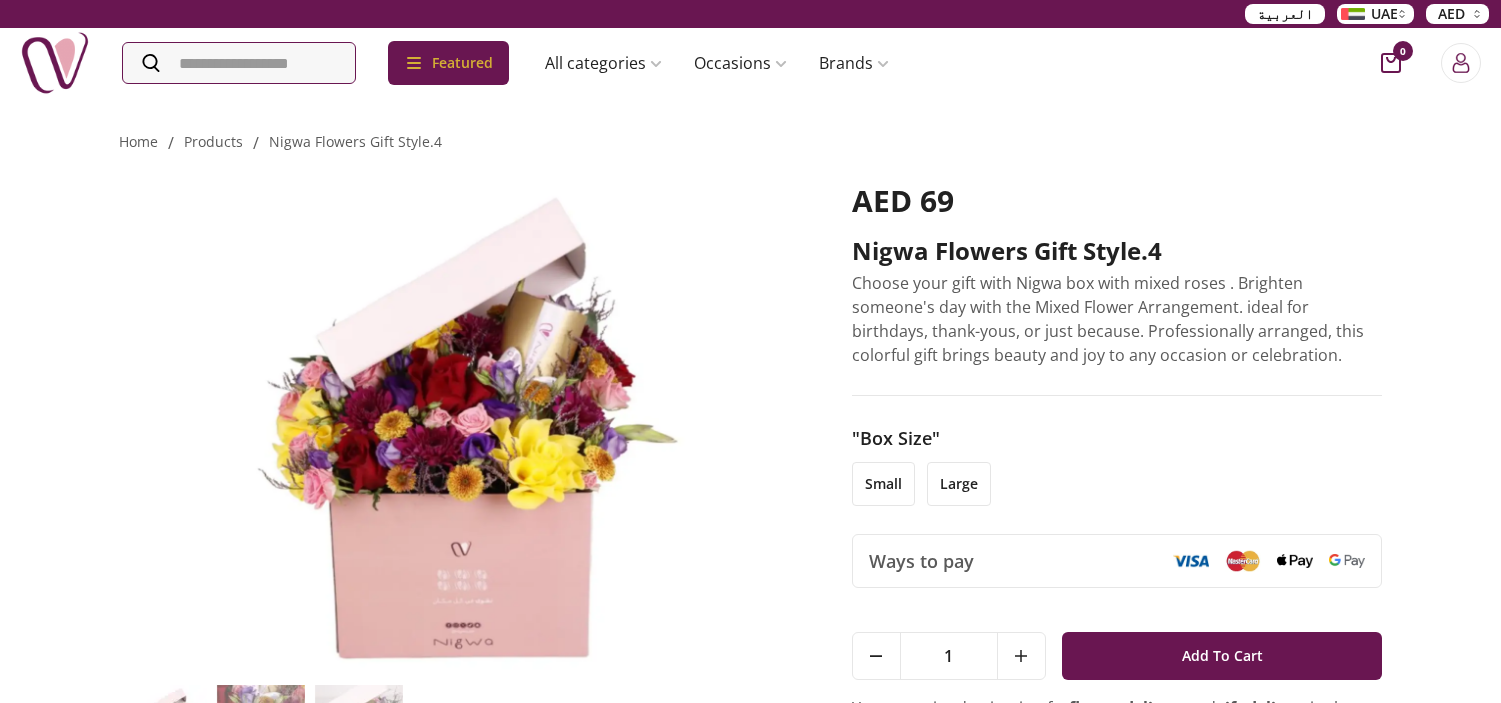 scroll, scrollTop: 0, scrollLeft: 0, axis: both 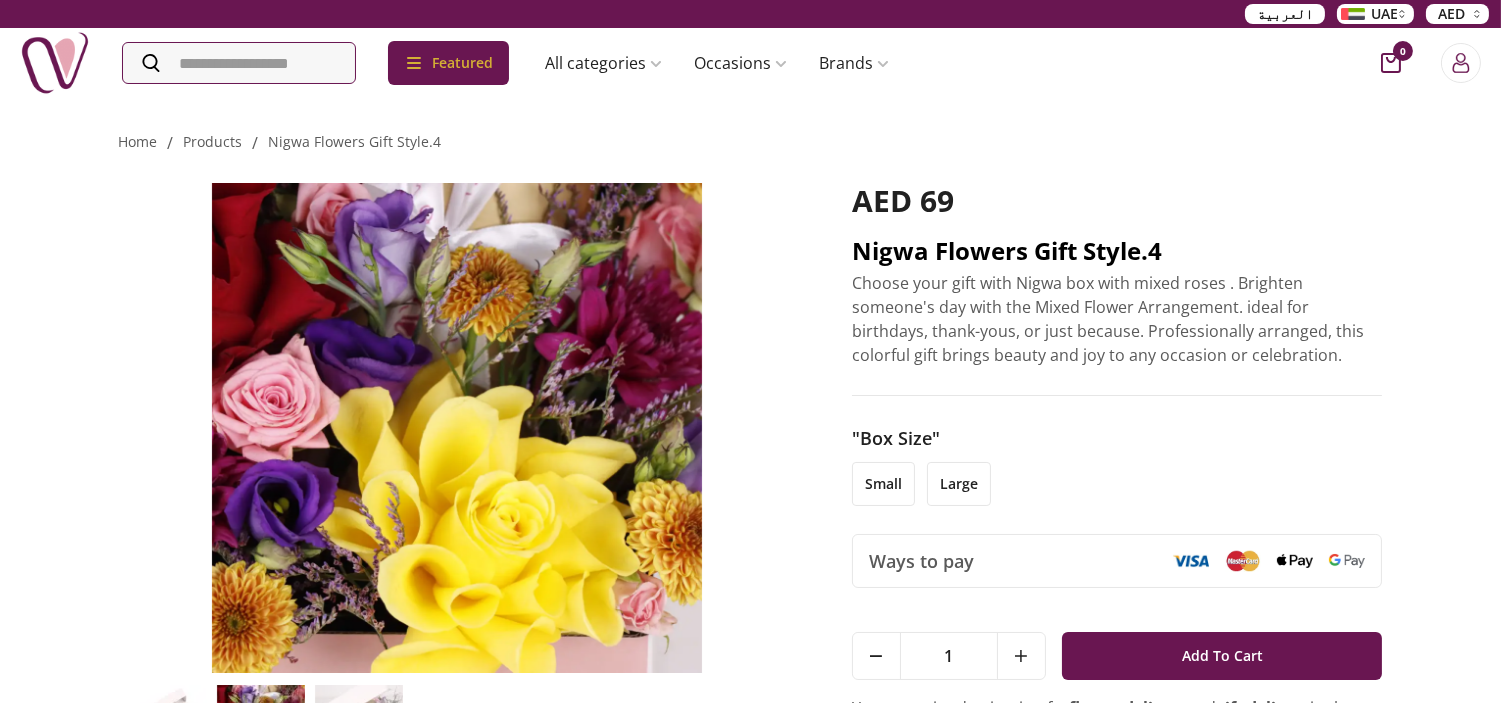 click on "Nigwa Flowers Gift style.4" at bounding box center (1117, 251) 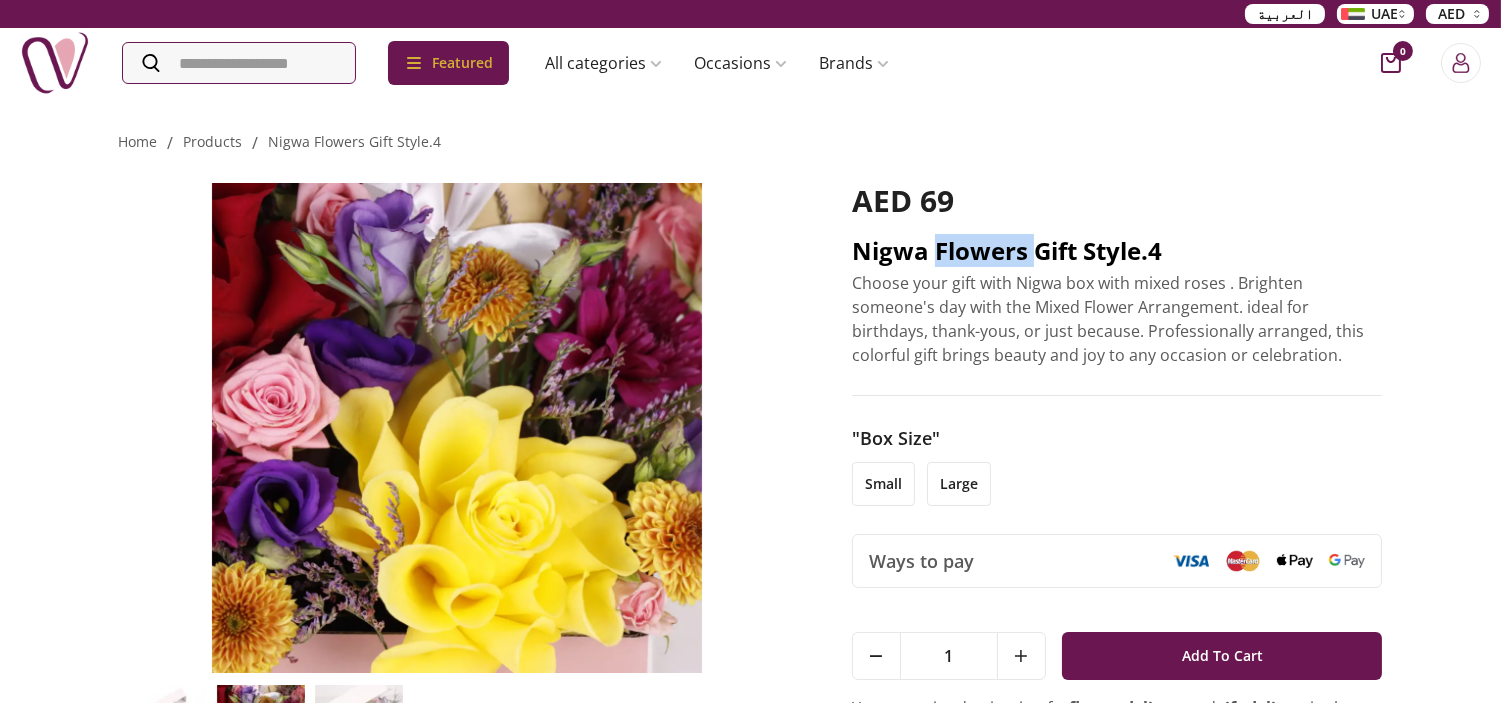 click on "Nigwa Flowers Gift style.4" at bounding box center [1117, 251] 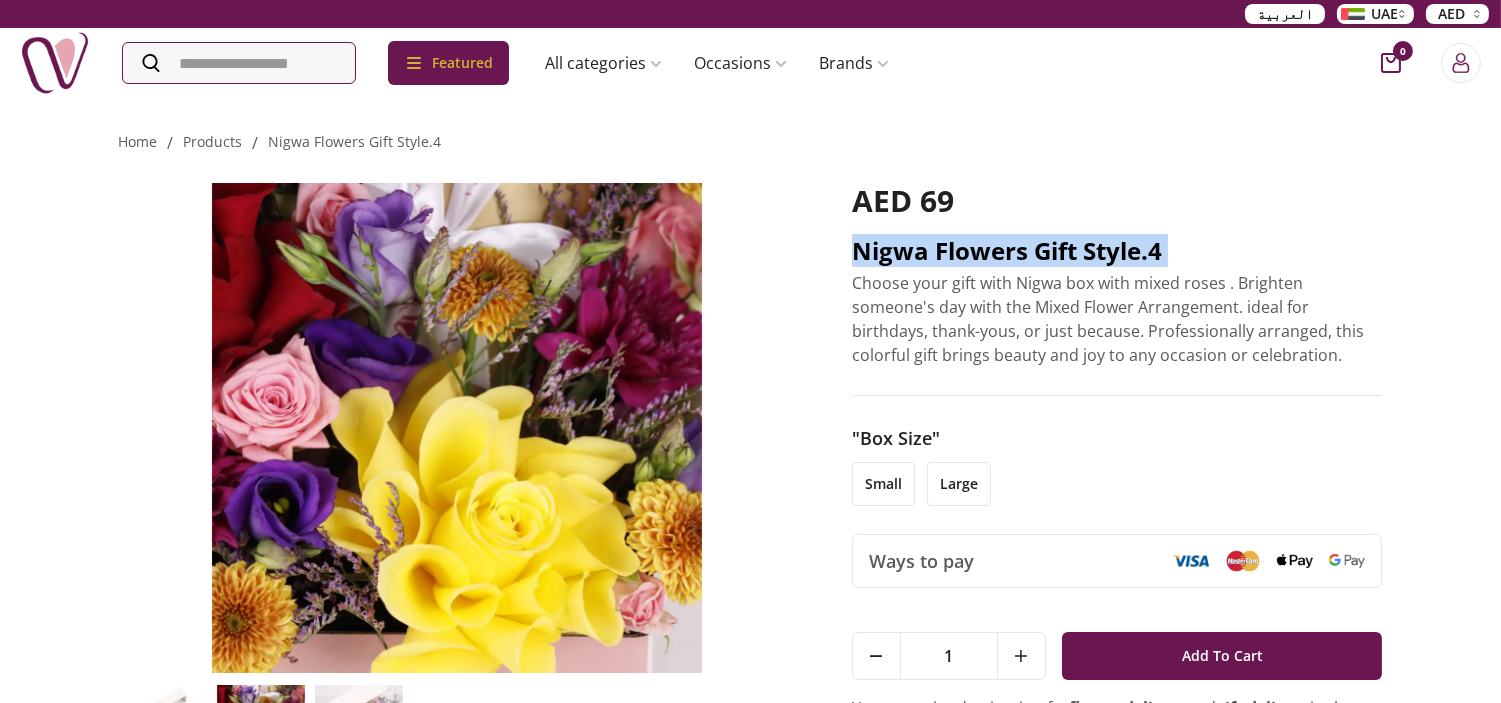 click on "Nigwa Flowers Gift style.4" at bounding box center [1117, 251] 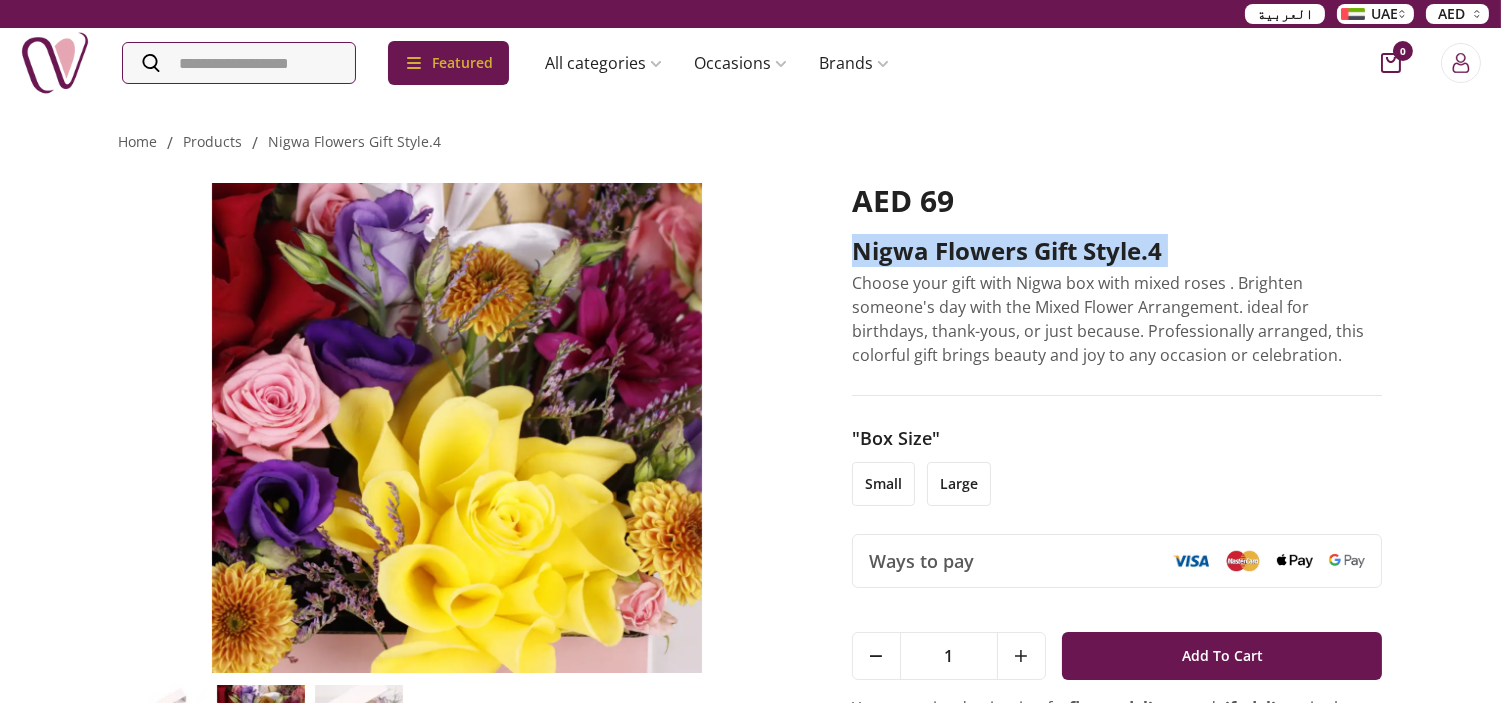 copy on "Nigwa Flowers Gift style.4" 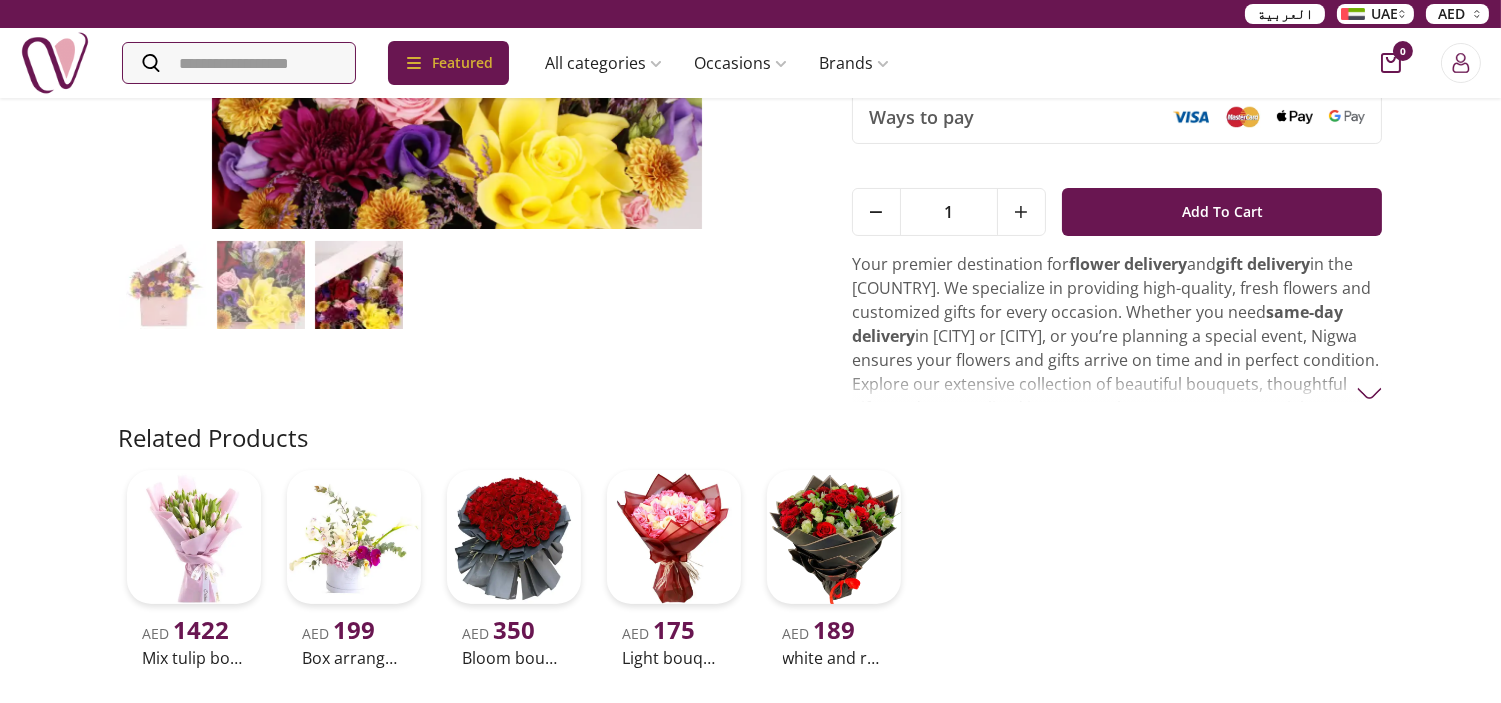 scroll, scrollTop: 0, scrollLeft: 0, axis: both 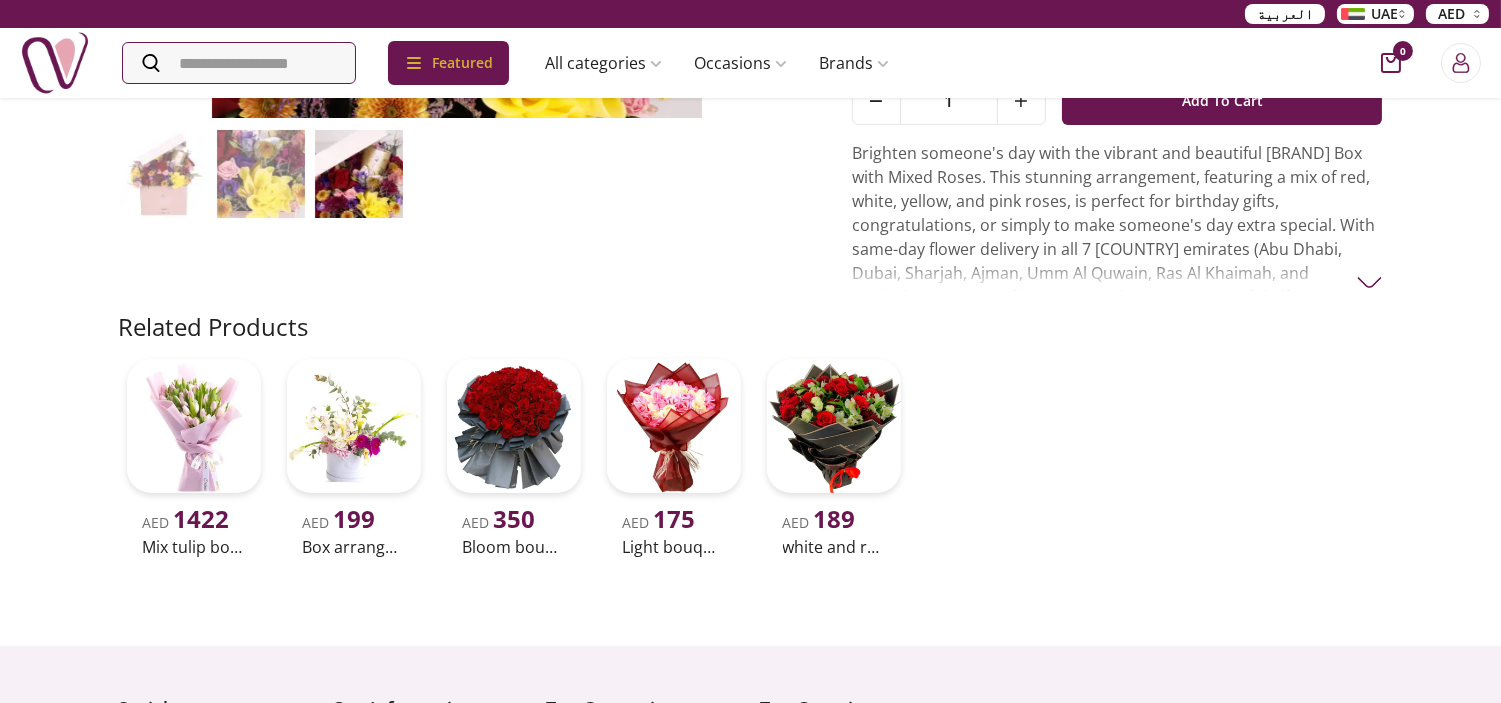 click at bounding box center (1369, 282) 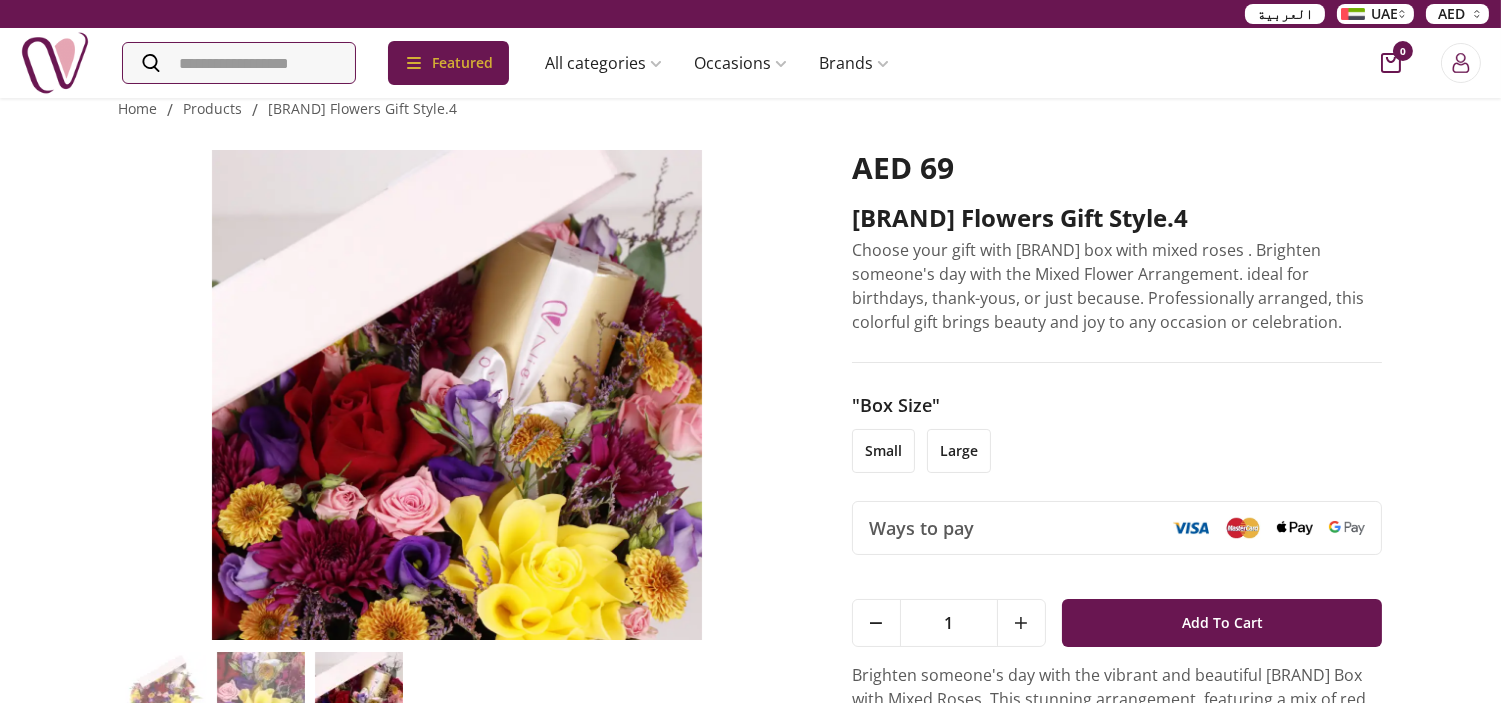 scroll, scrollTop: 0, scrollLeft: 0, axis: both 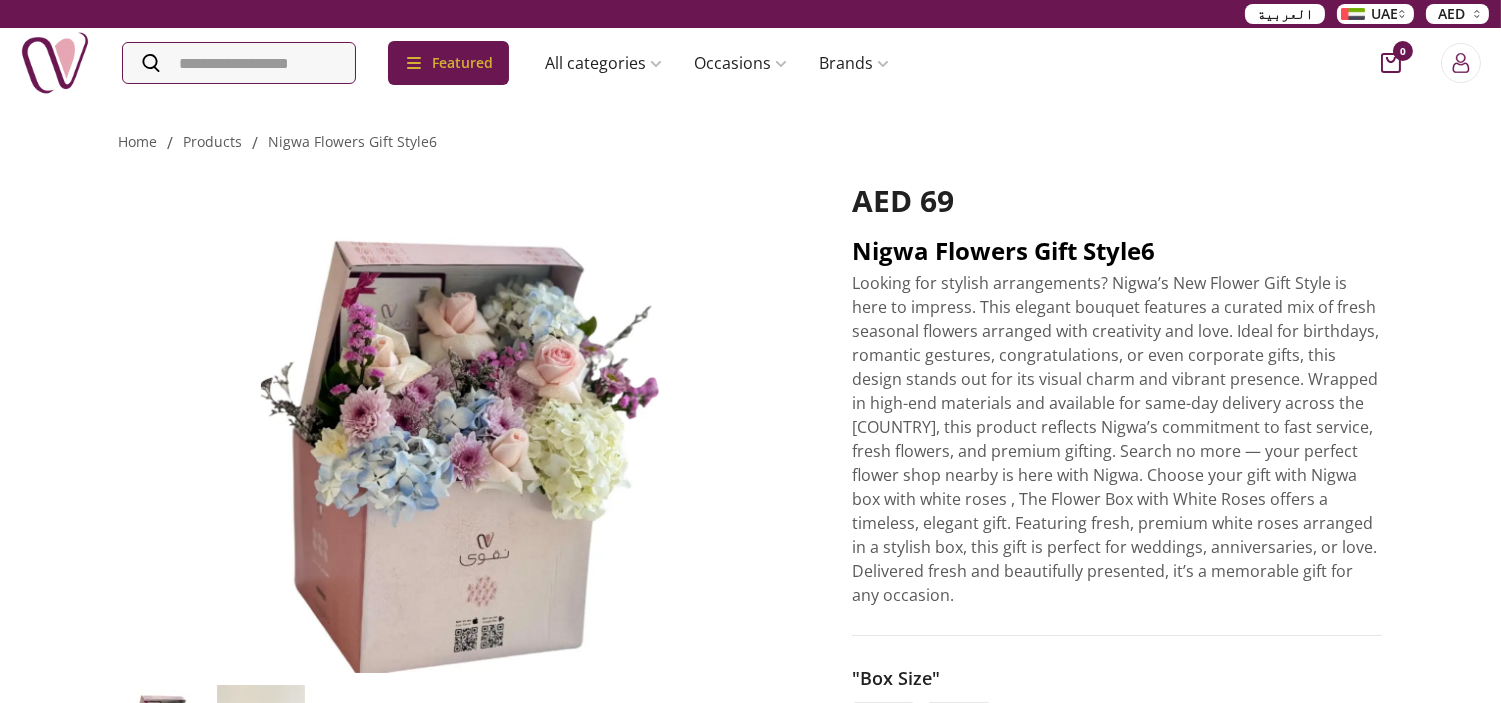 click on "Nigwa Flowers Gift style6" at bounding box center [1117, 251] 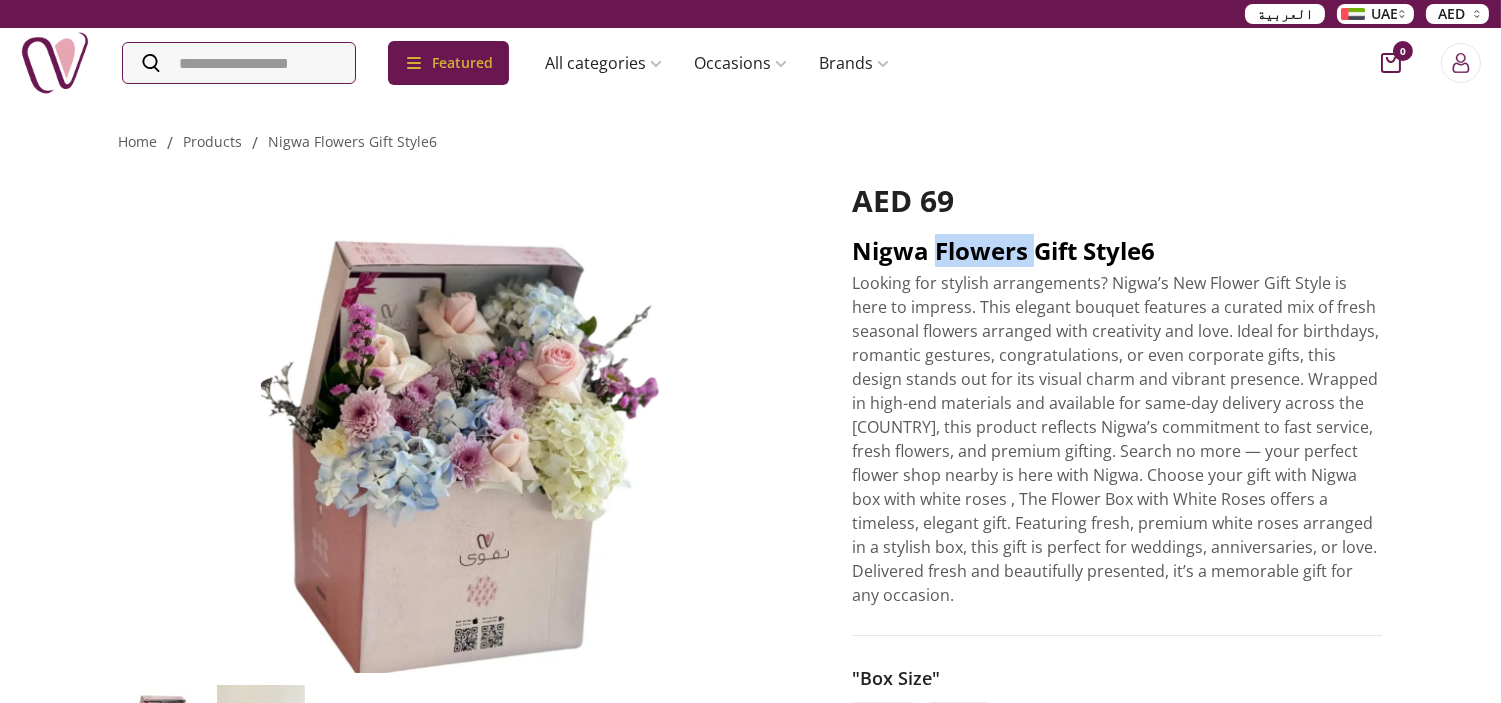 click on "Nigwa Flowers Gift style6" at bounding box center (1117, 251) 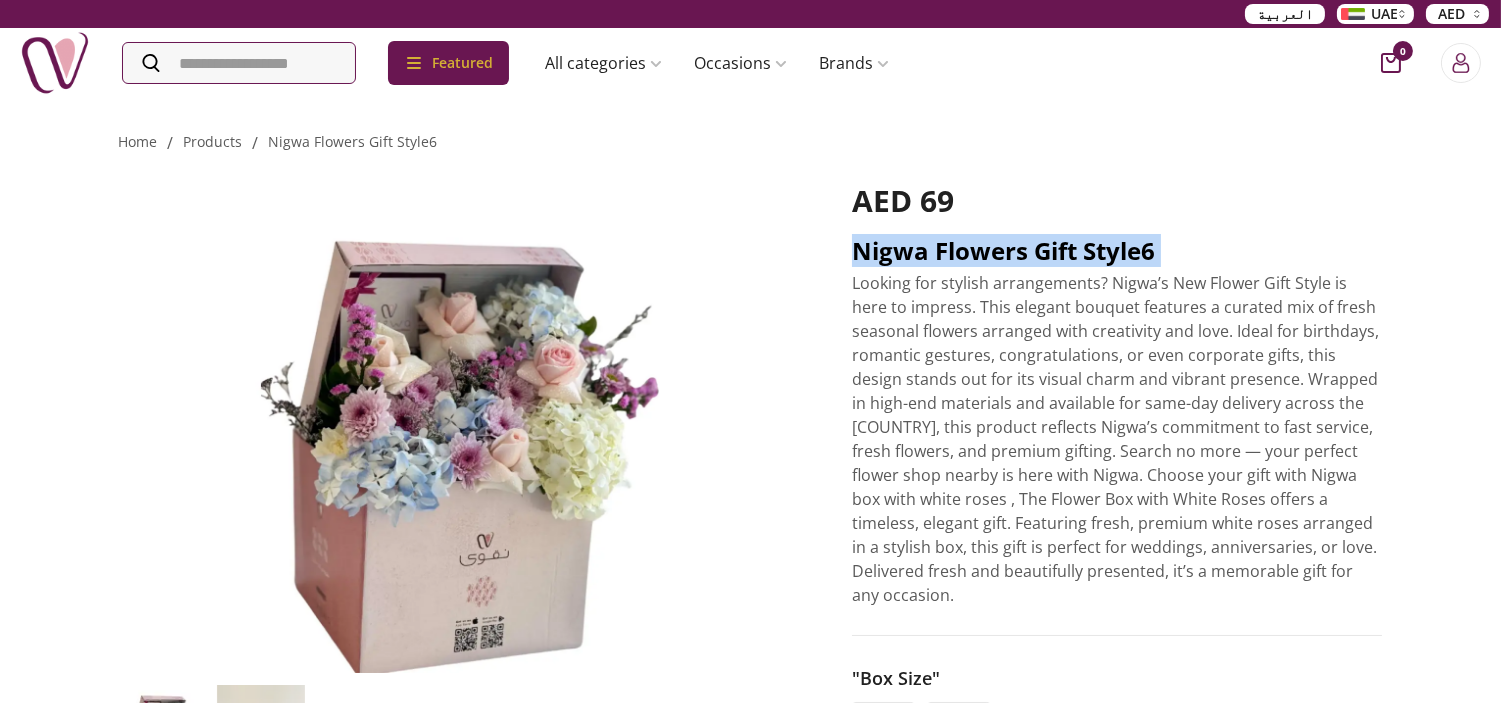click on "Nigwa Flowers Gift style6" at bounding box center (1117, 251) 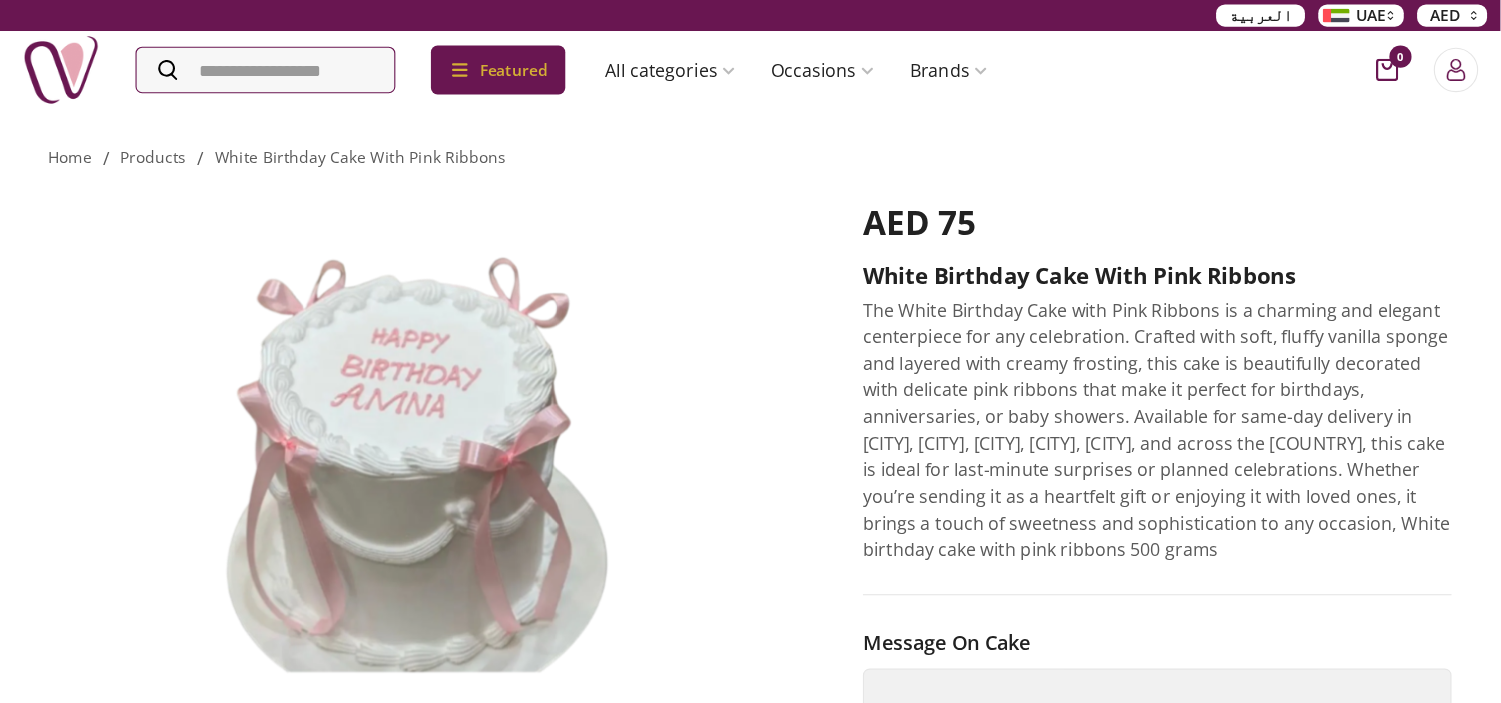 scroll, scrollTop: 0, scrollLeft: 0, axis: both 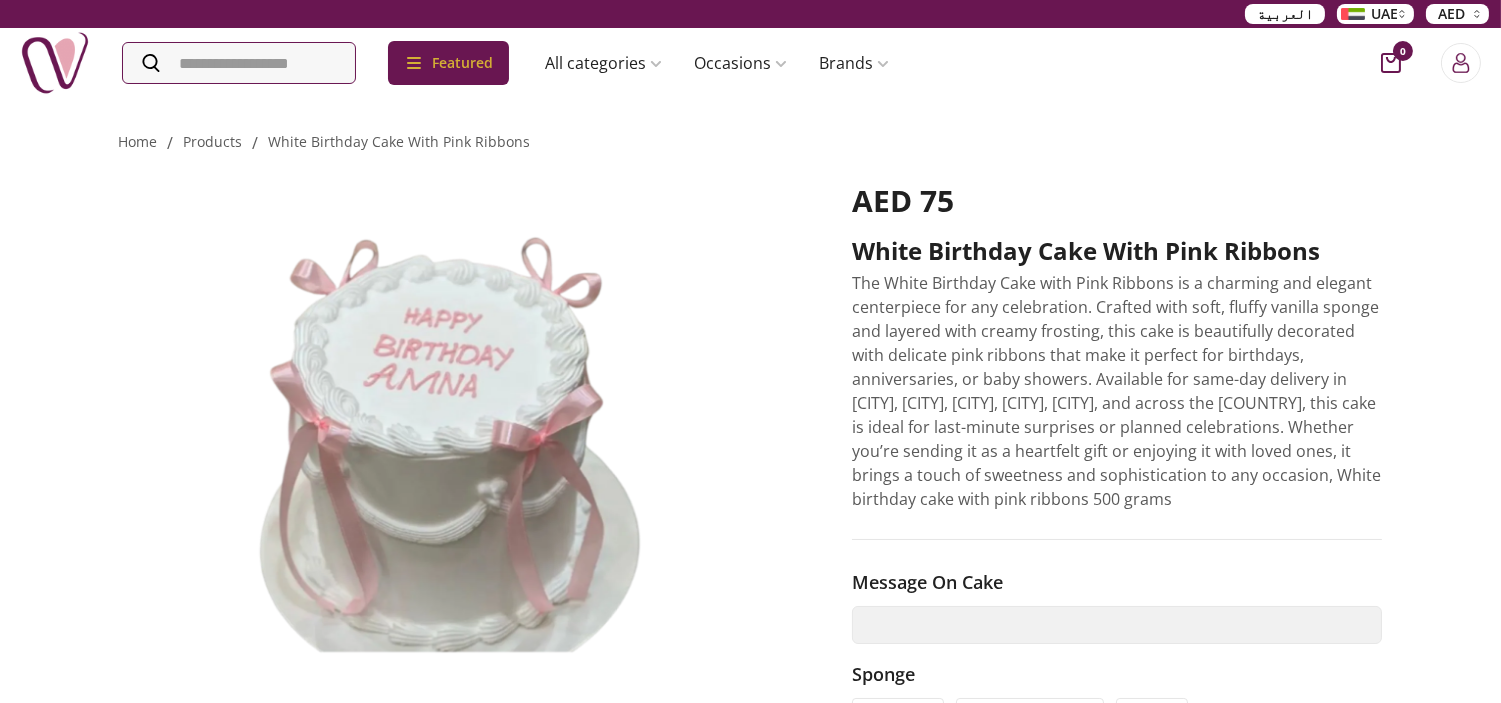 click at bounding box center [151, 63] 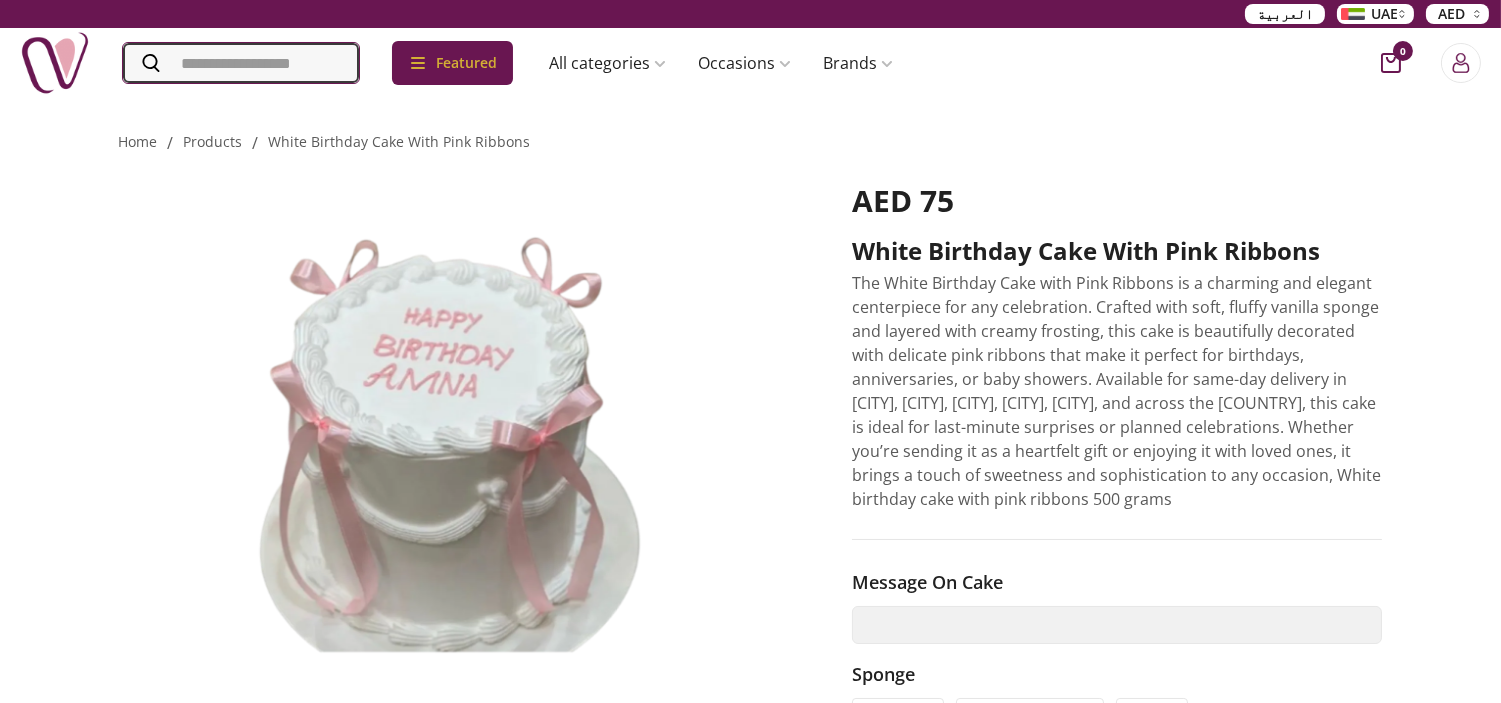 click at bounding box center (241, 63) 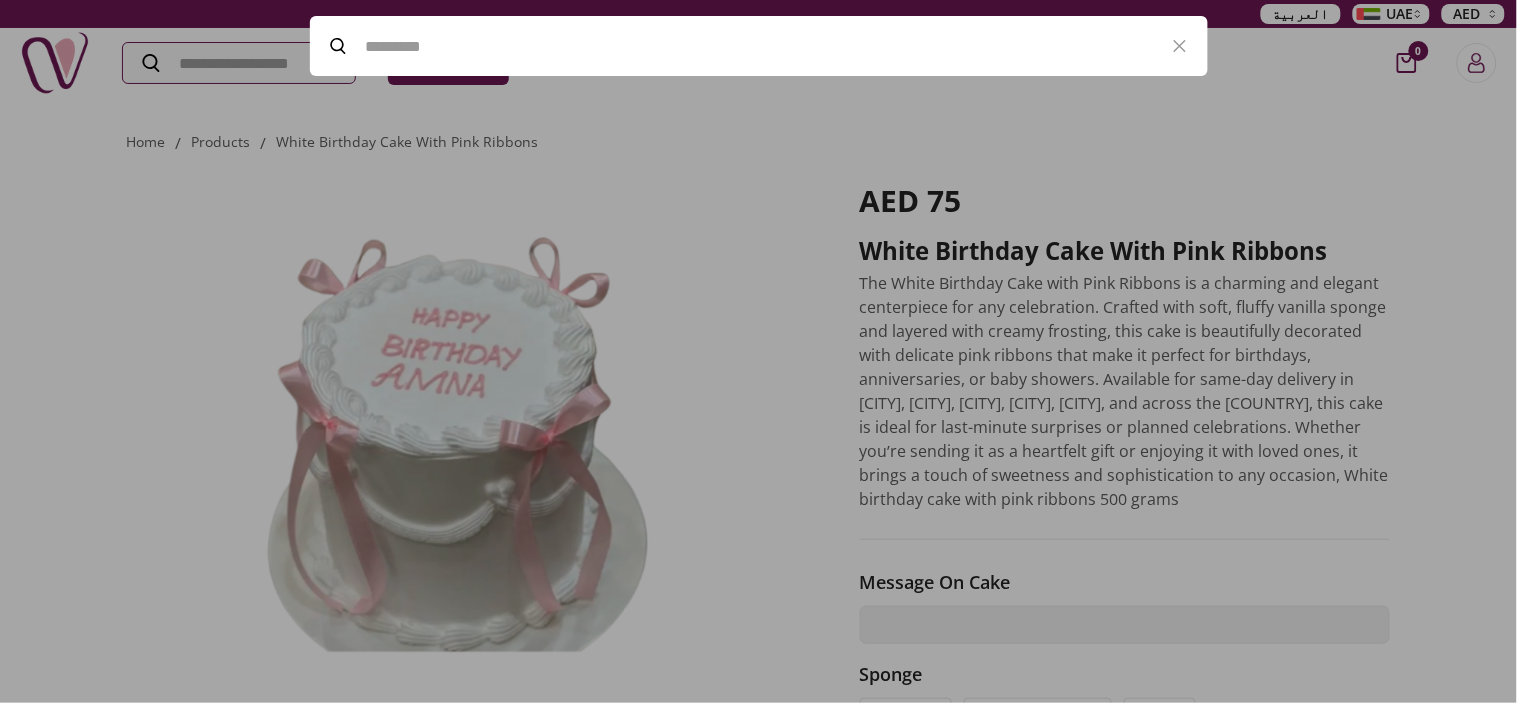 paste on "**********" 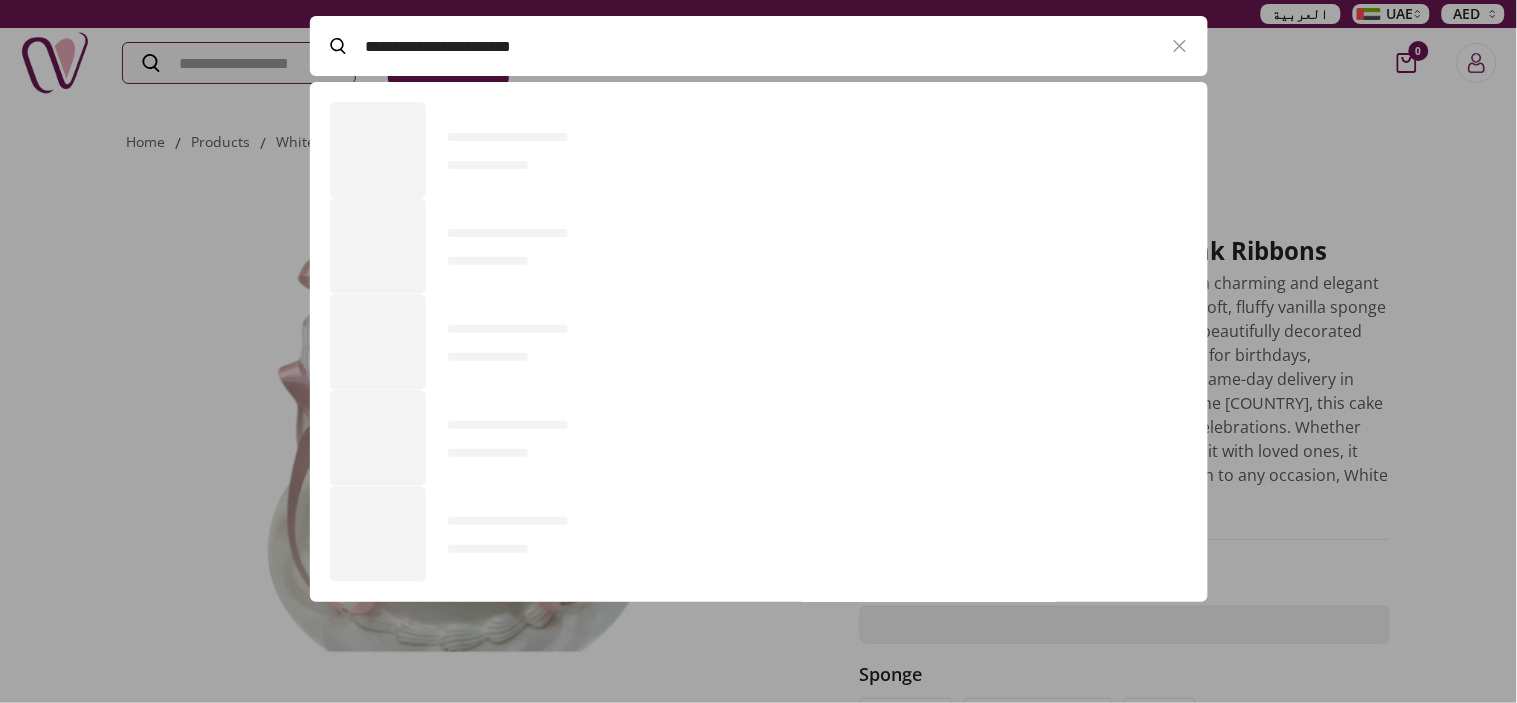 scroll, scrollTop: 136, scrollLeft: 897, axis: both 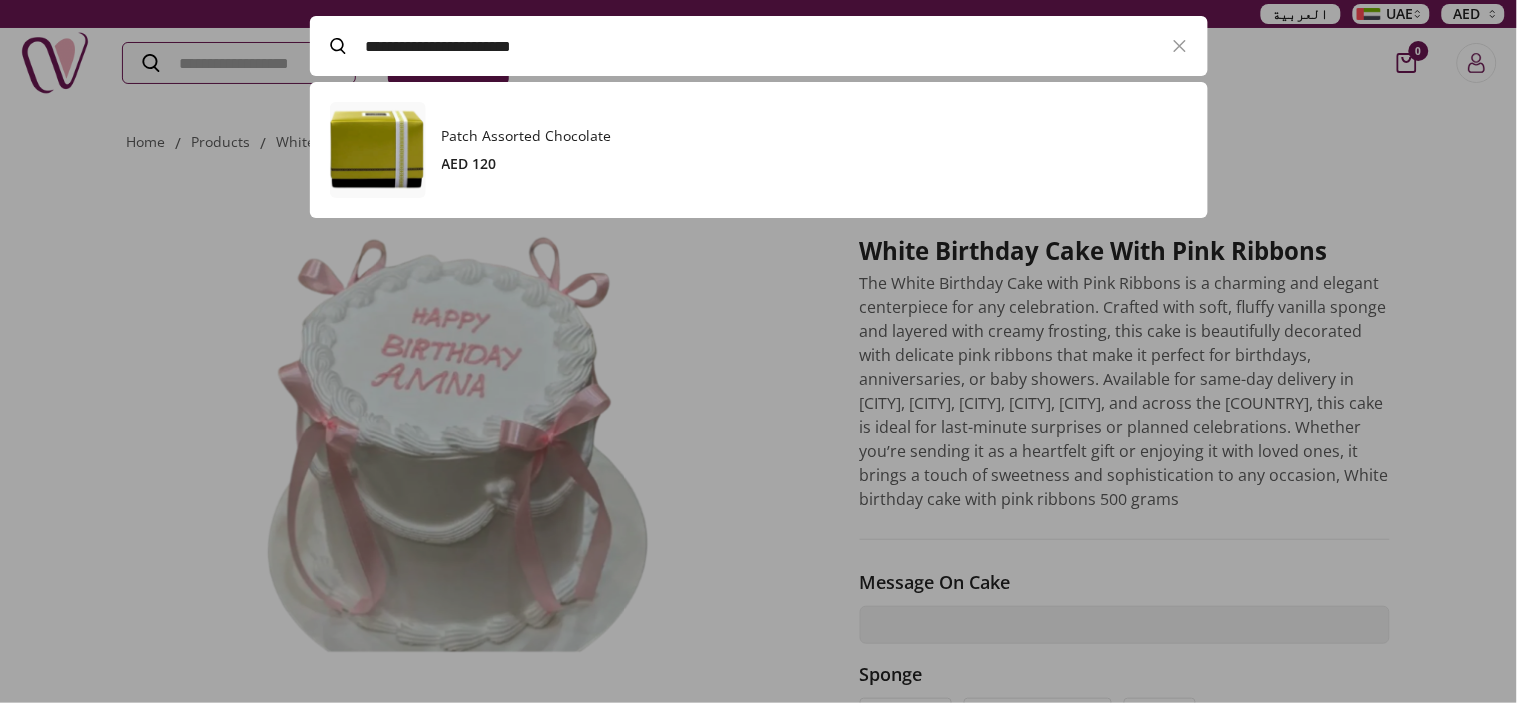 click on "Patch Assorted Chocolate" at bounding box center (815, 136) 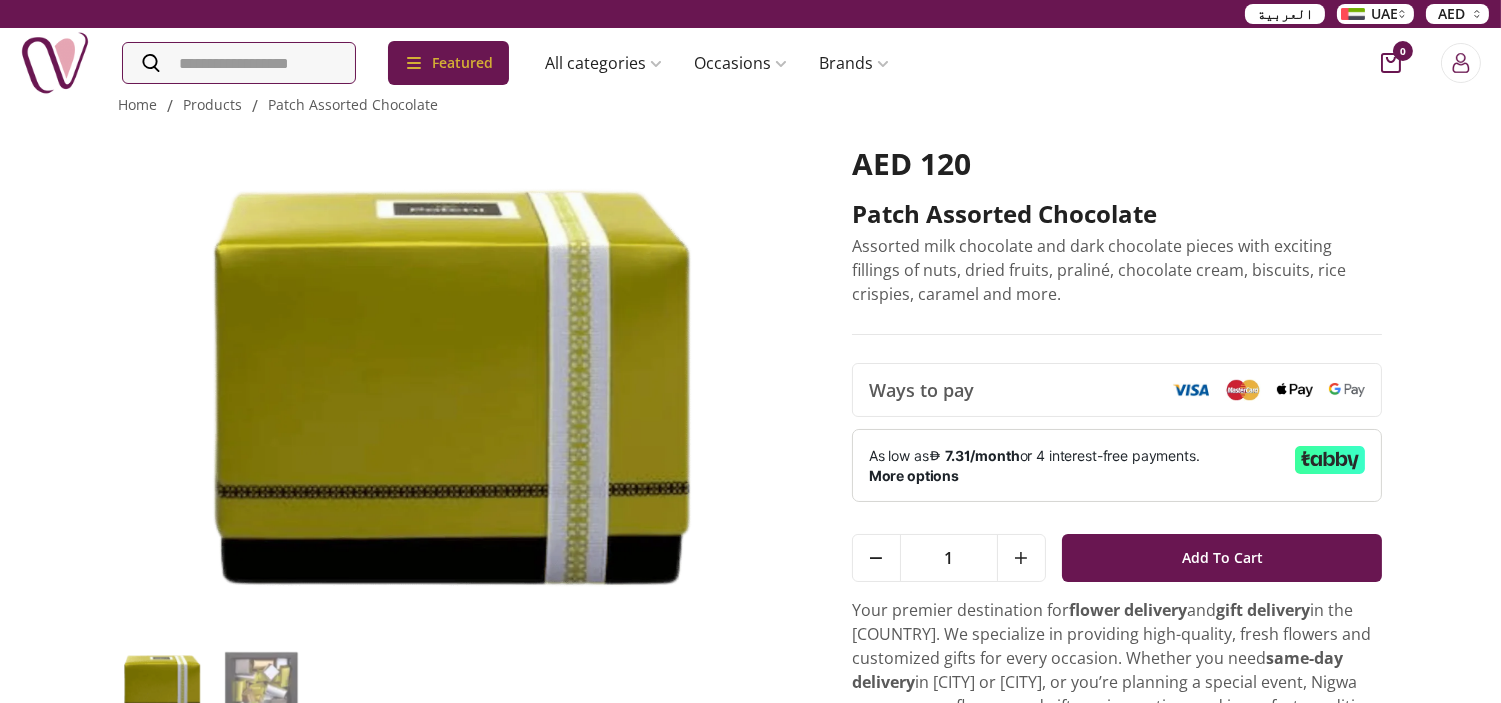 scroll, scrollTop: 0, scrollLeft: 0, axis: both 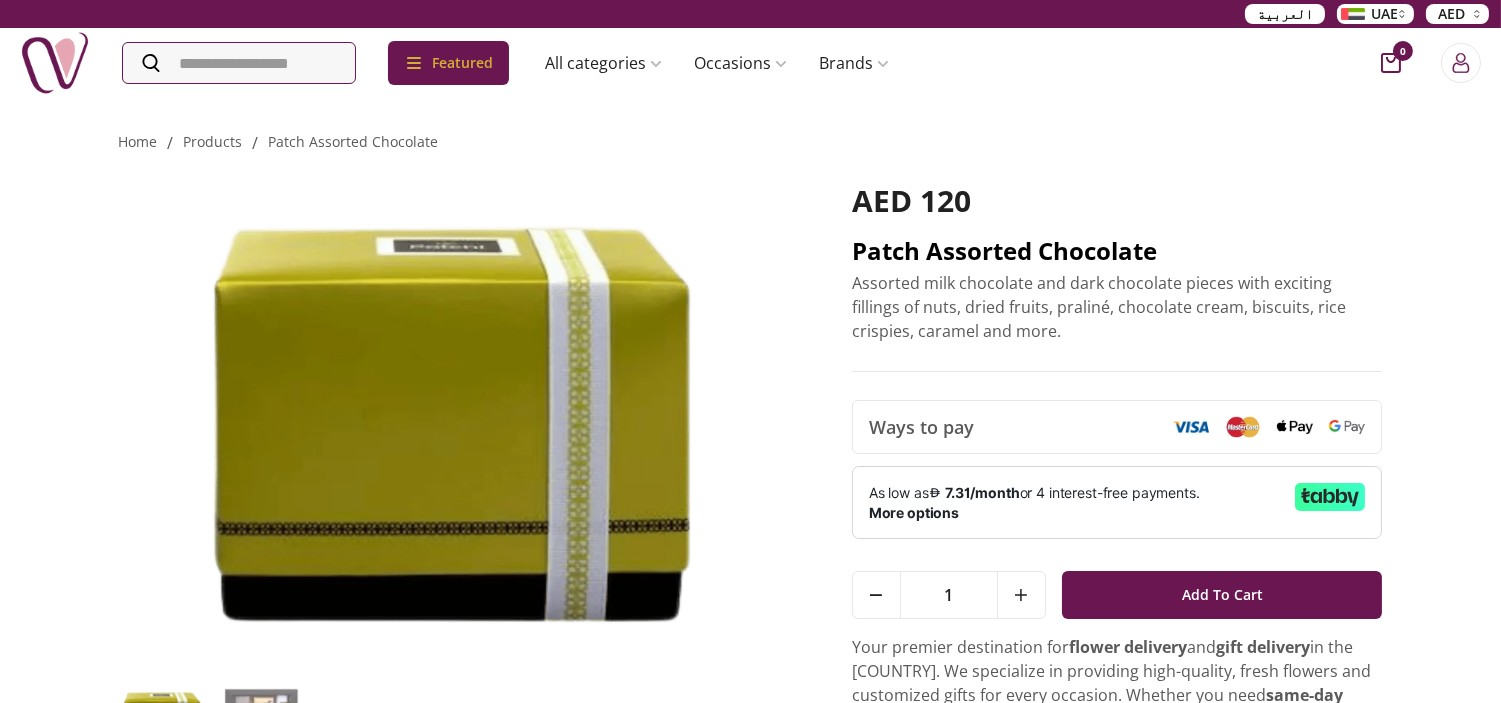 click on "Patch Assorted Chocolate" at bounding box center (1117, 251) 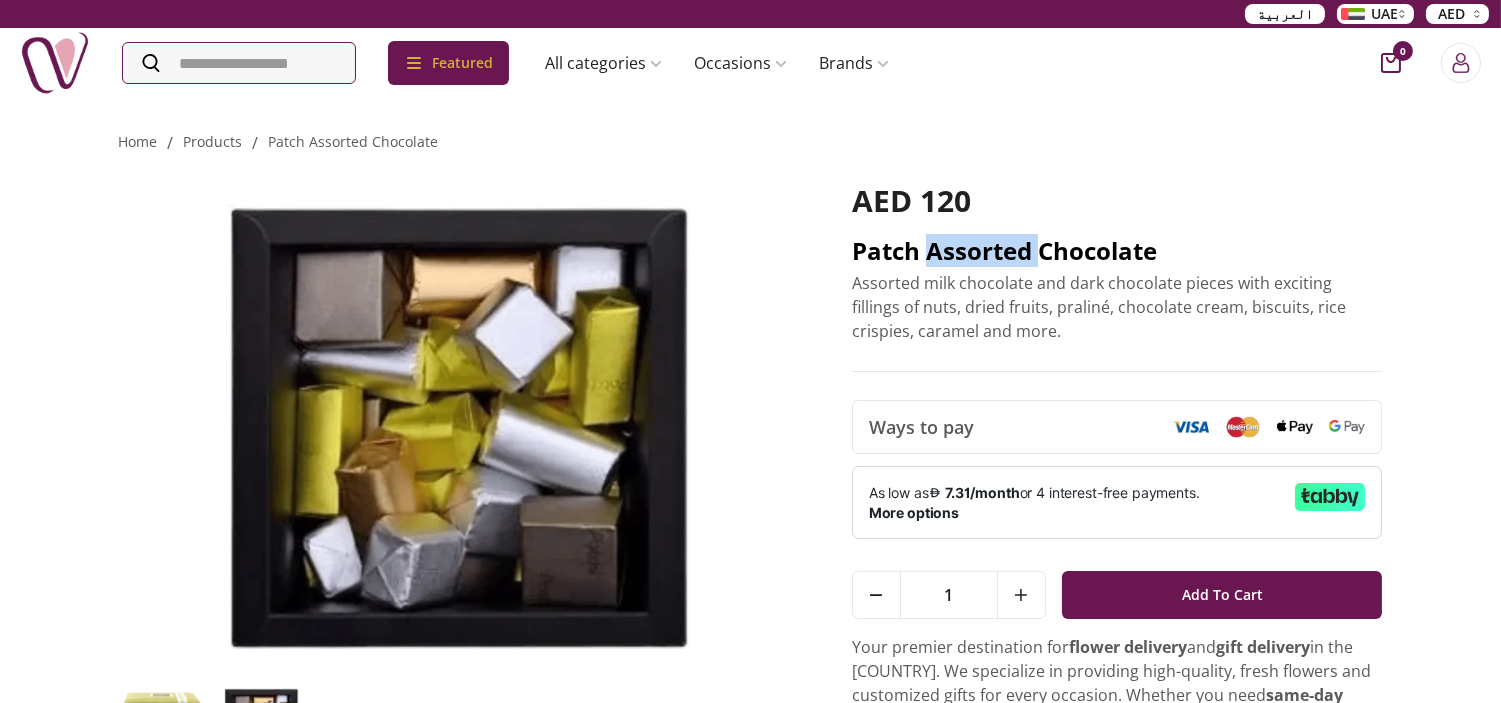 click on "Patch Assorted Chocolate" at bounding box center [1117, 251] 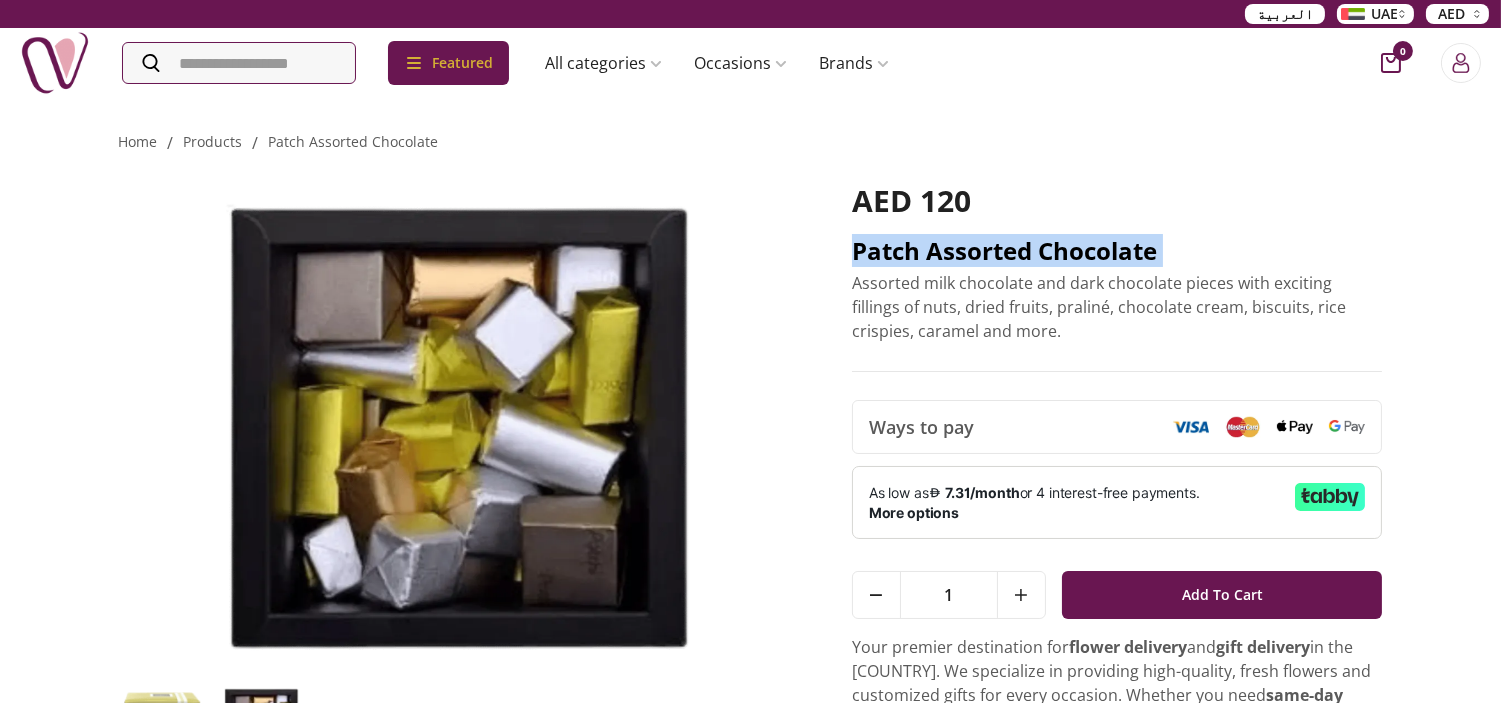 click on "Patch Assorted Chocolate" at bounding box center (1117, 251) 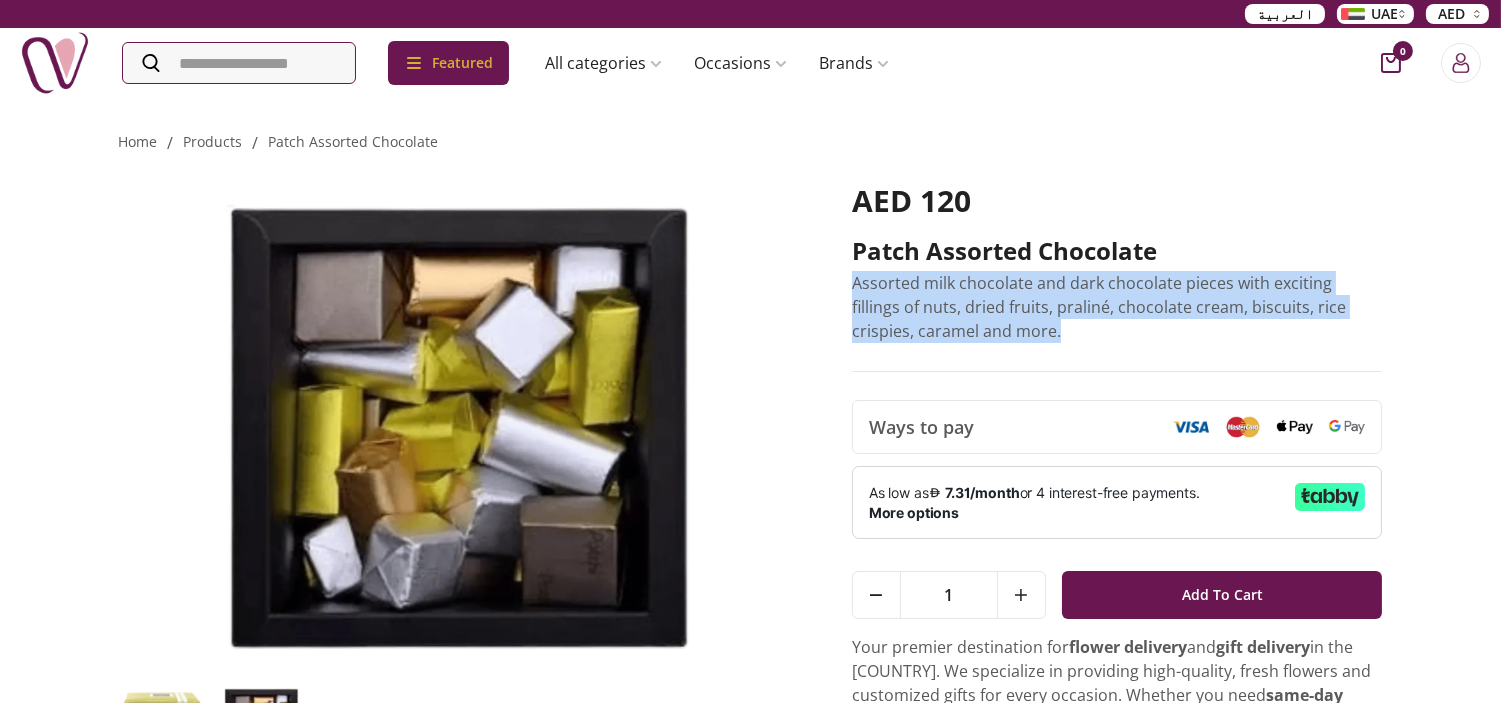 drag, startPoint x: 1014, startPoint y: 340, endPoint x: 854, endPoint y: 292, distance: 167.0449 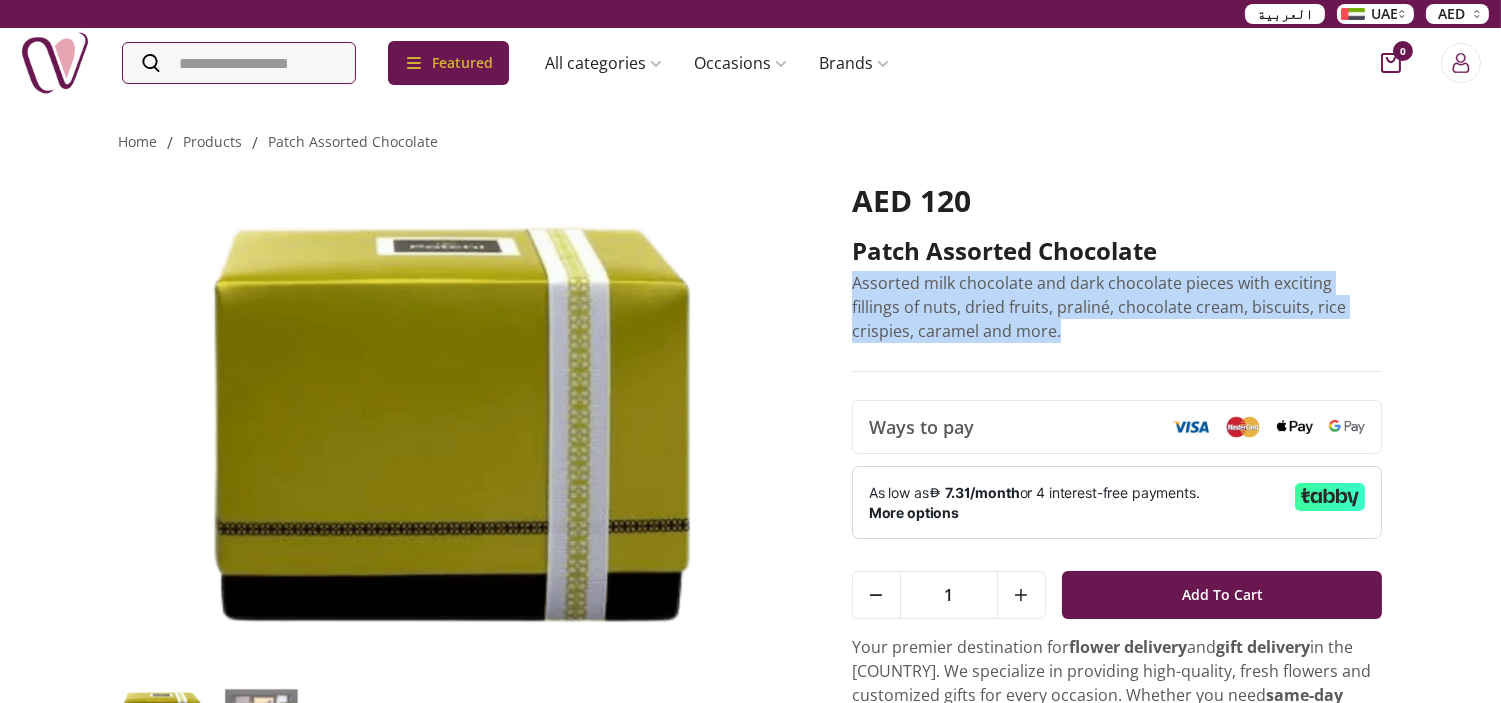 copy on "Assorted milk chocolate and dark chocolate pieces with exciting fillings of nuts, dried fruits, praliné, chocolate cream, biscuits, rice crispies, caramel and more." 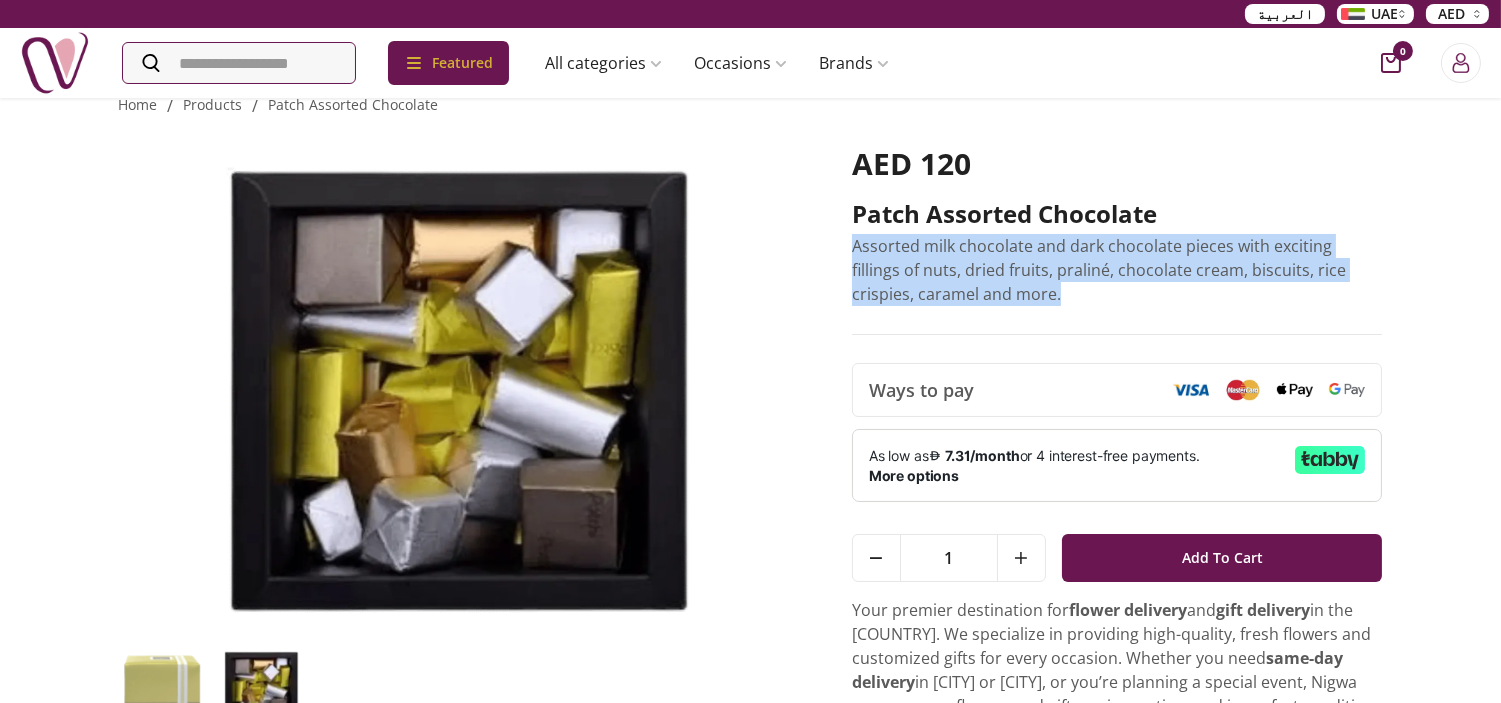 scroll, scrollTop: 0, scrollLeft: 0, axis: both 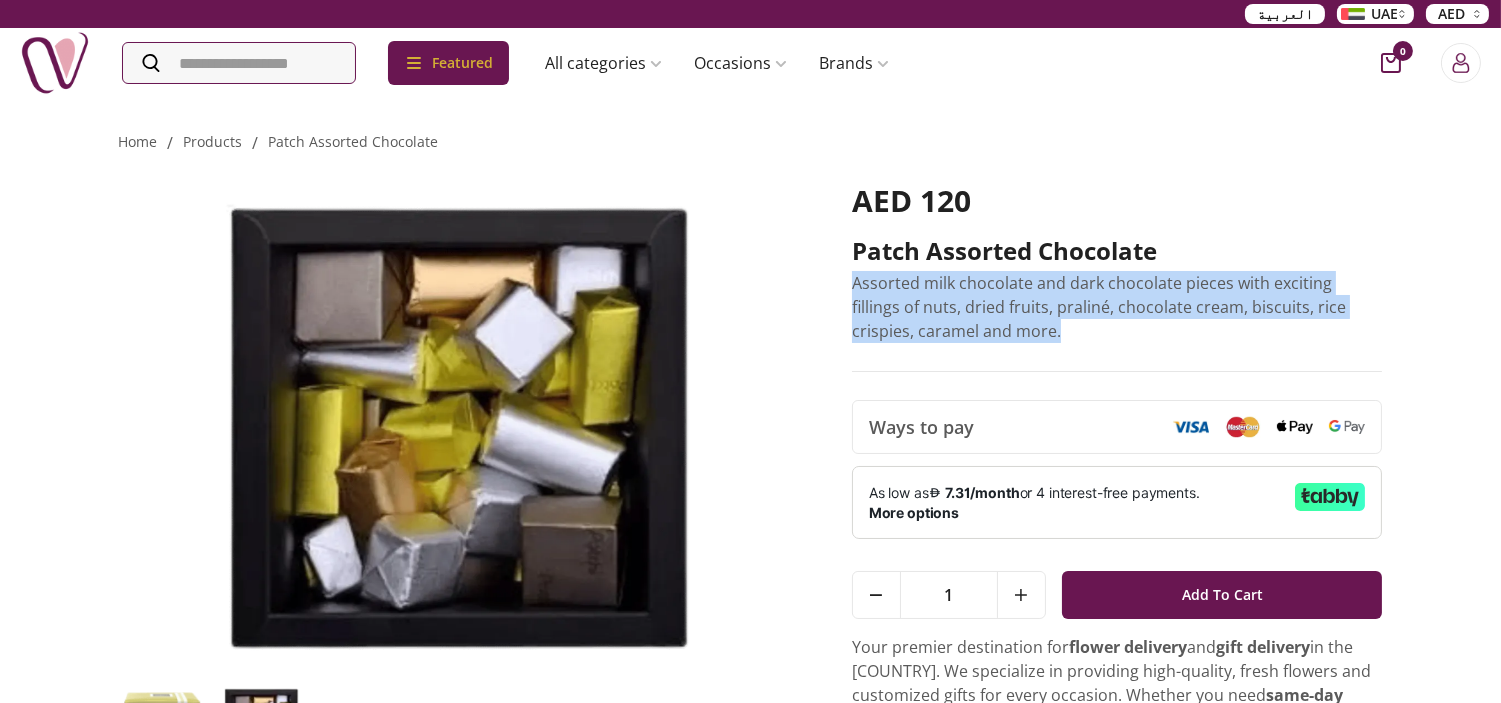 click on "Assorted milk chocolate and dark chocolate pieces with exciting fillings of nuts, dried fruits, praliné, chocolate cream, biscuits, rice crispies, caramel and more." at bounding box center (1117, 307) 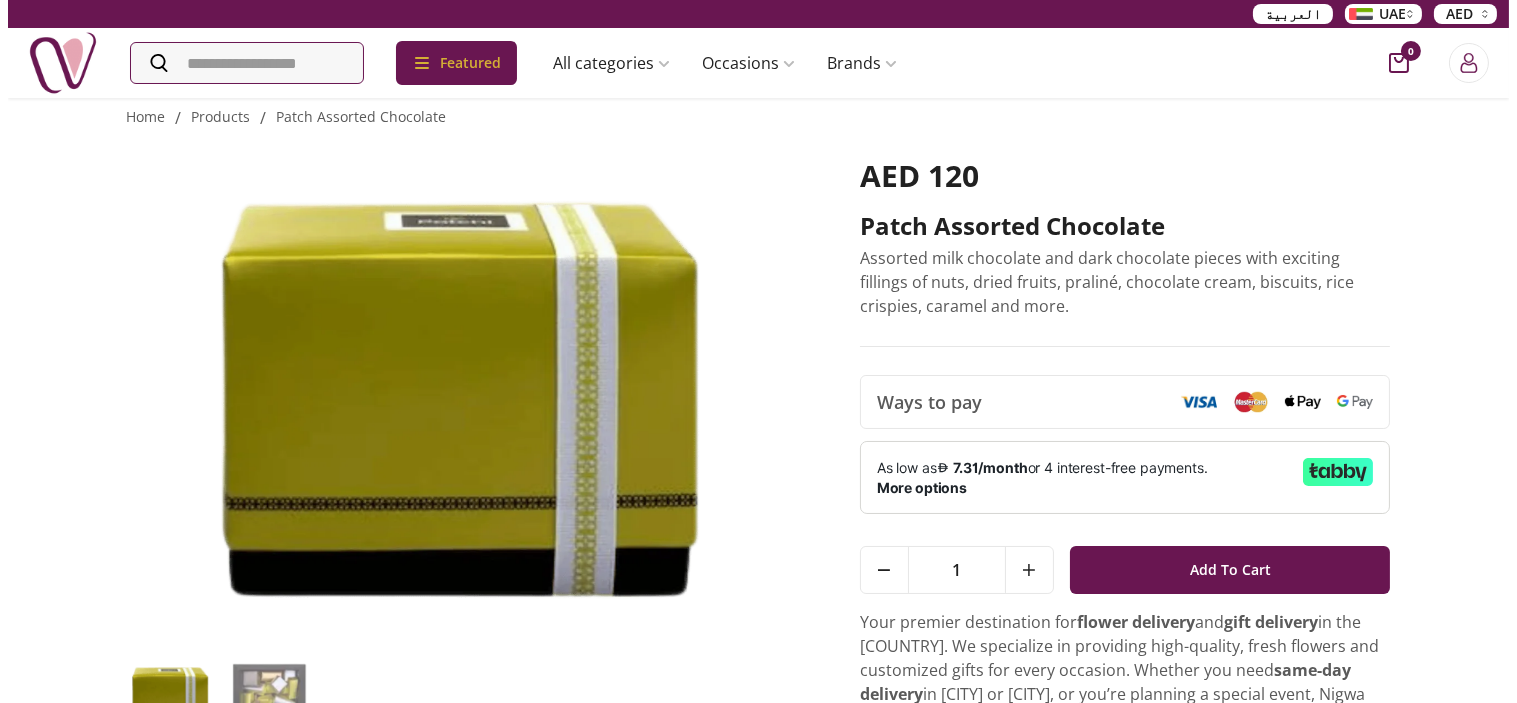 scroll, scrollTop: 0, scrollLeft: 0, axis: both 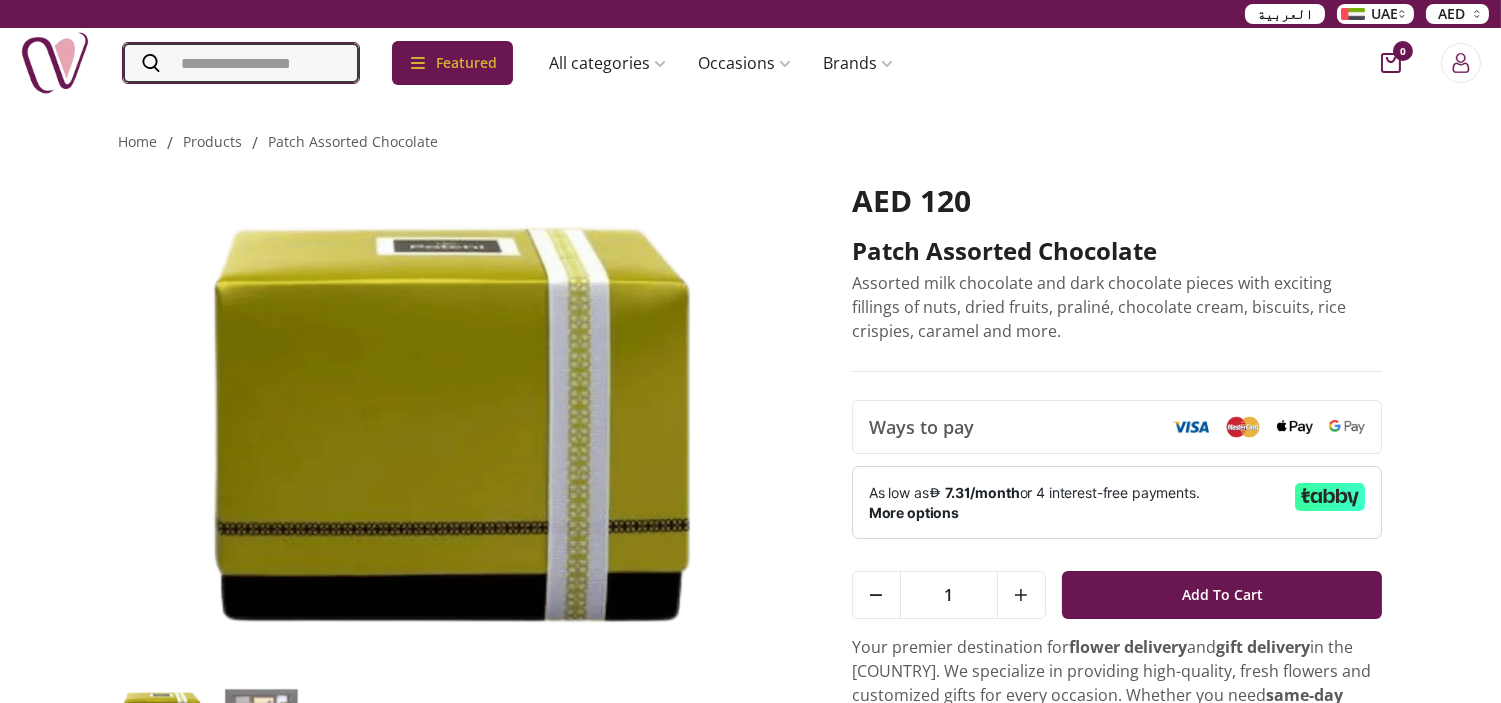 click at bounding box center (241, 63) 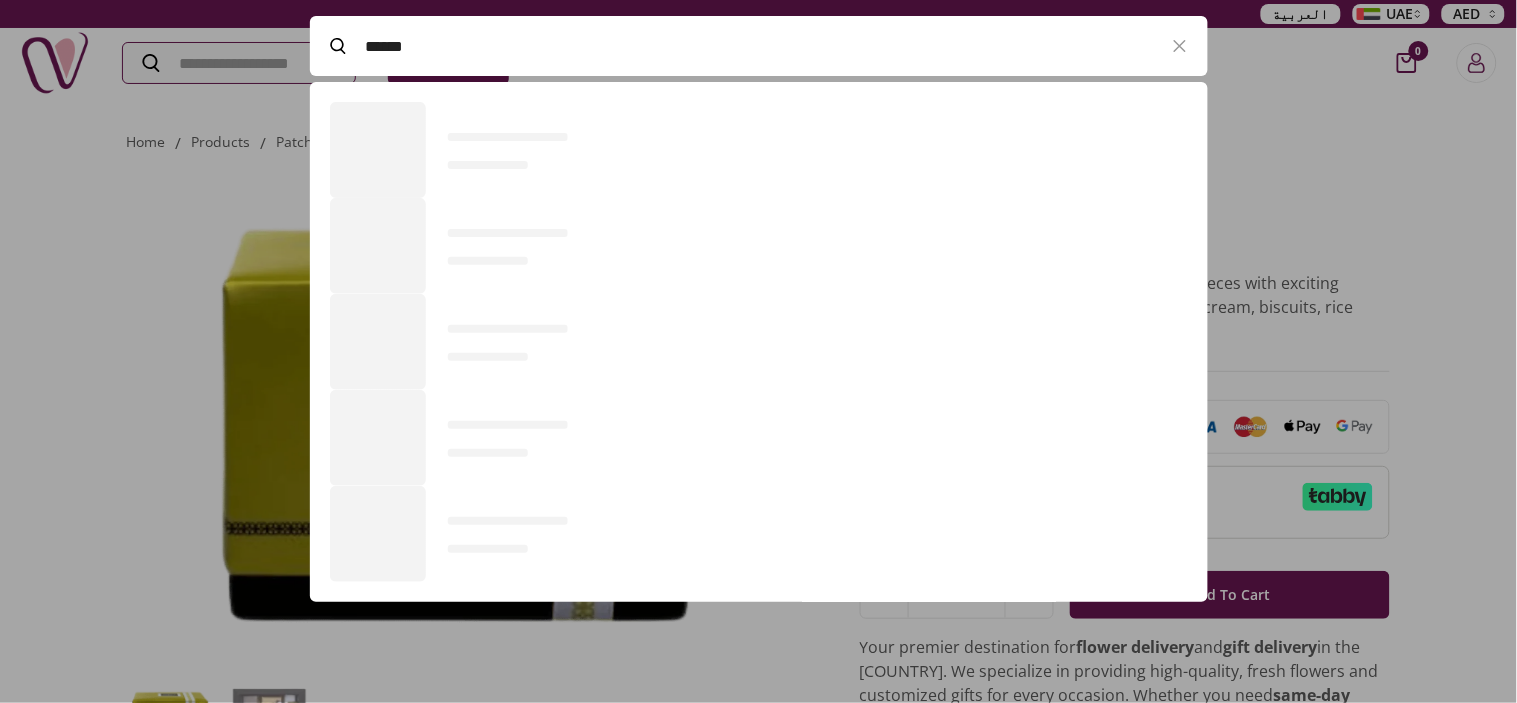scroll, scrollTop: 550, scrollLeft: 897, axis: both 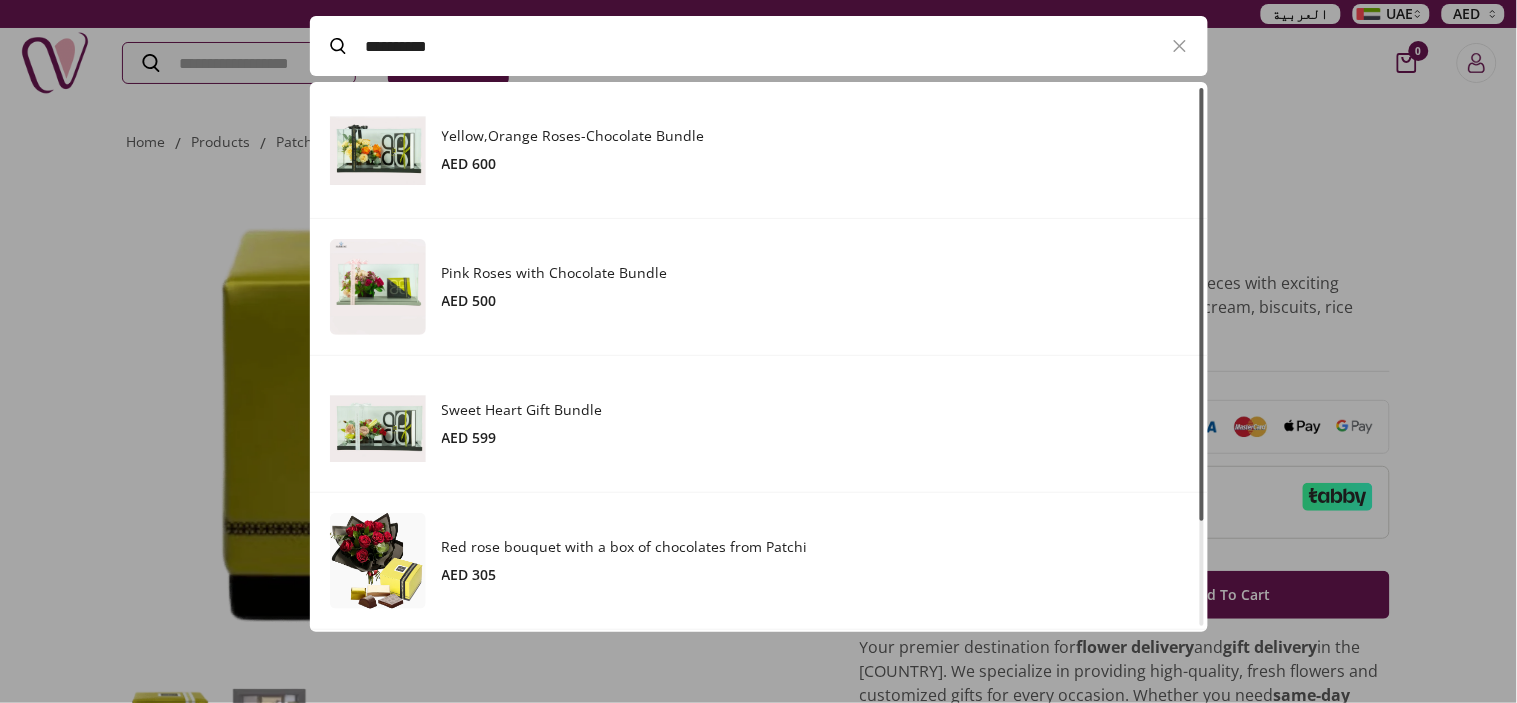 type on "**********" 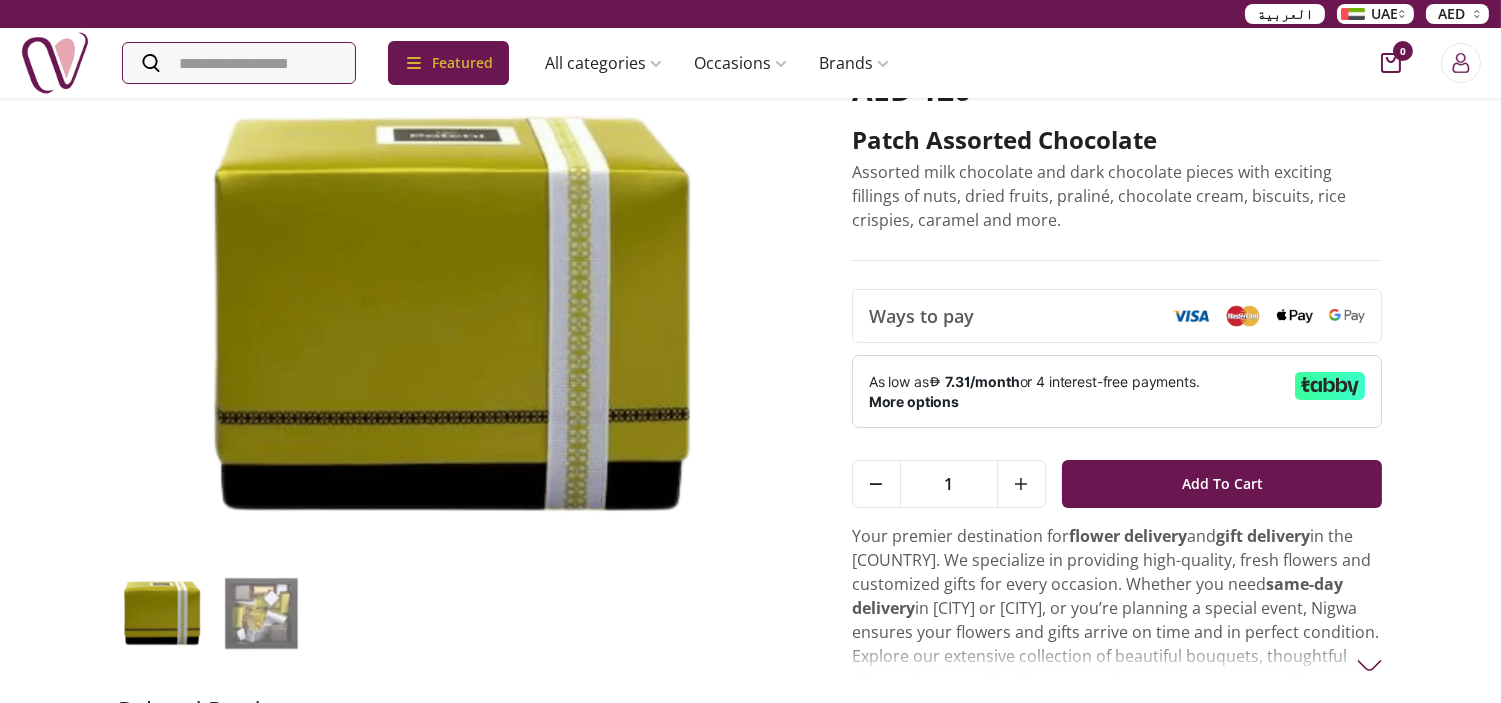 scroll, scrollTop: 0, scrollLeft: 0, axis: both 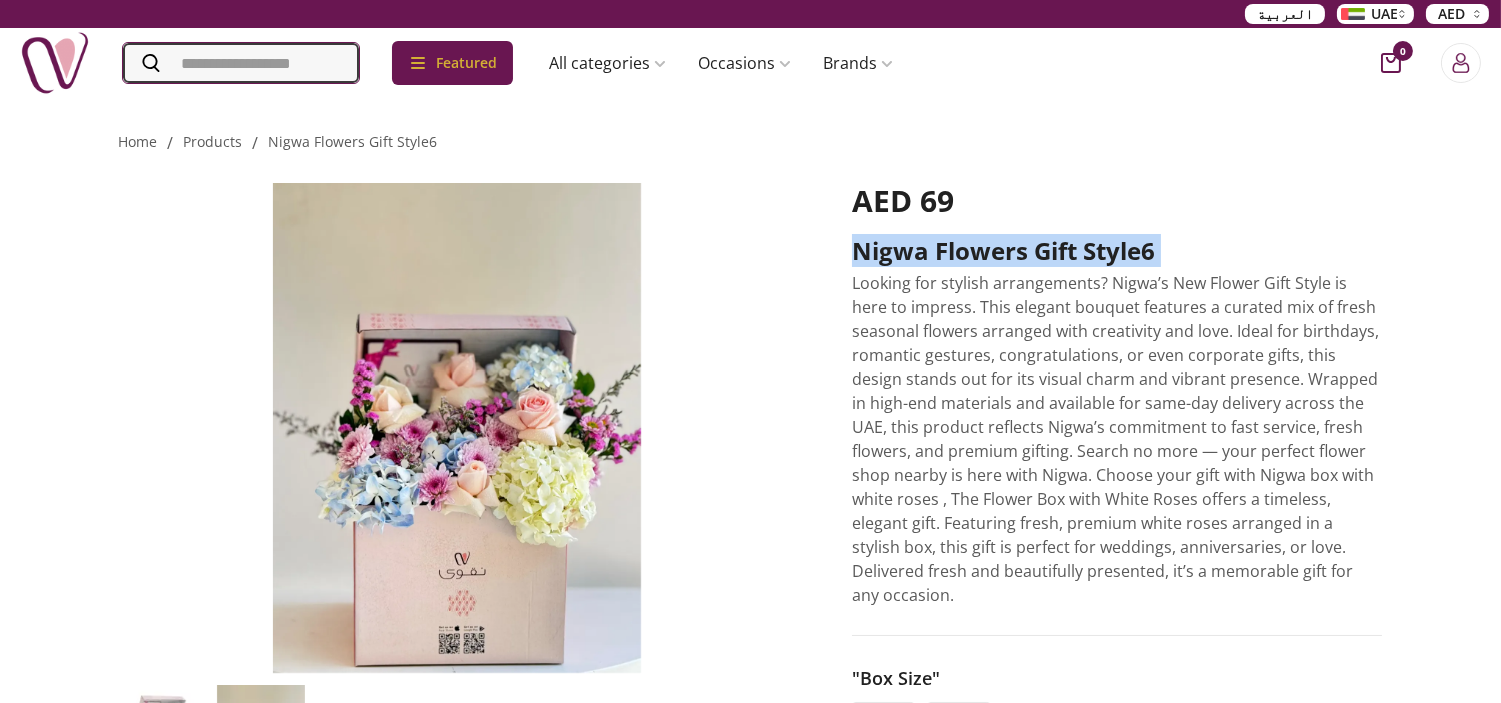 click at bounding box center [241, 63] 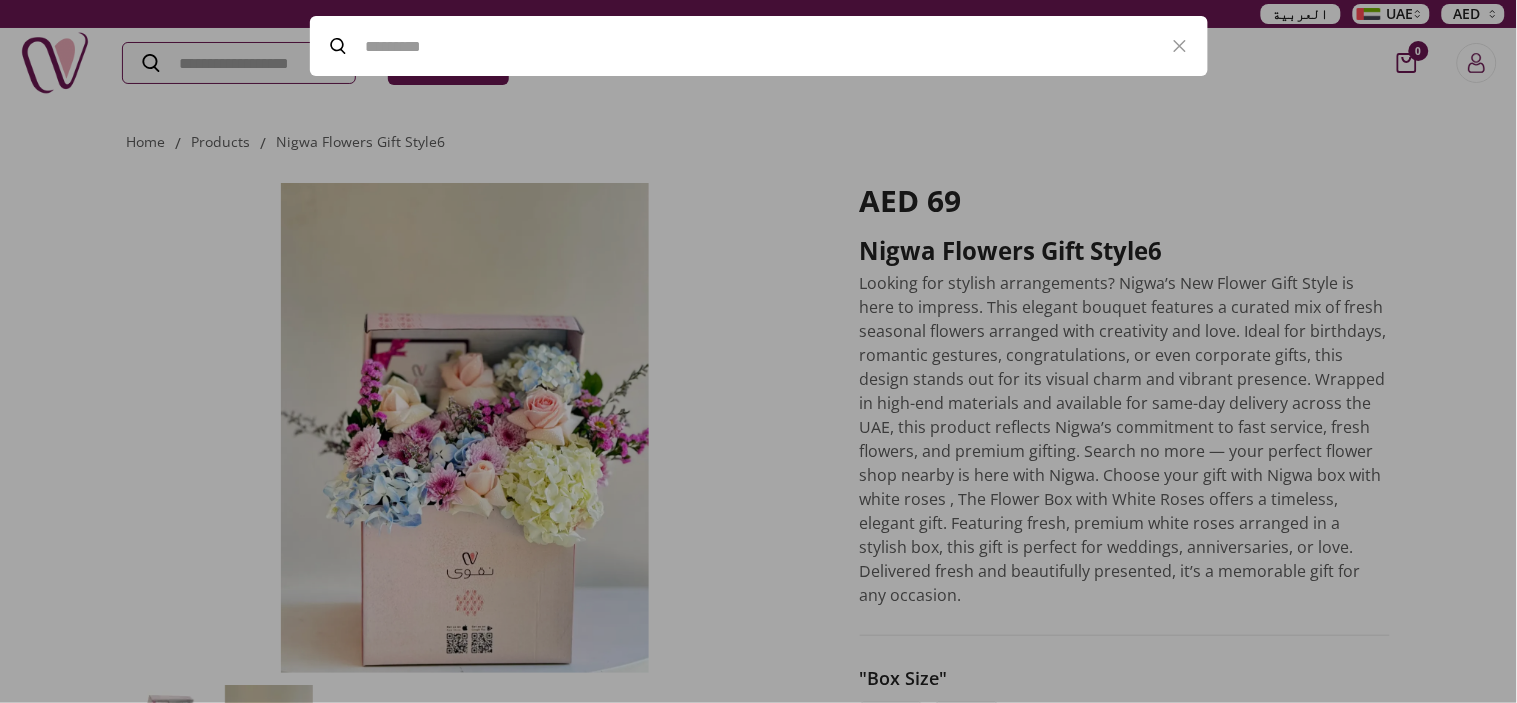 paste on "**********" 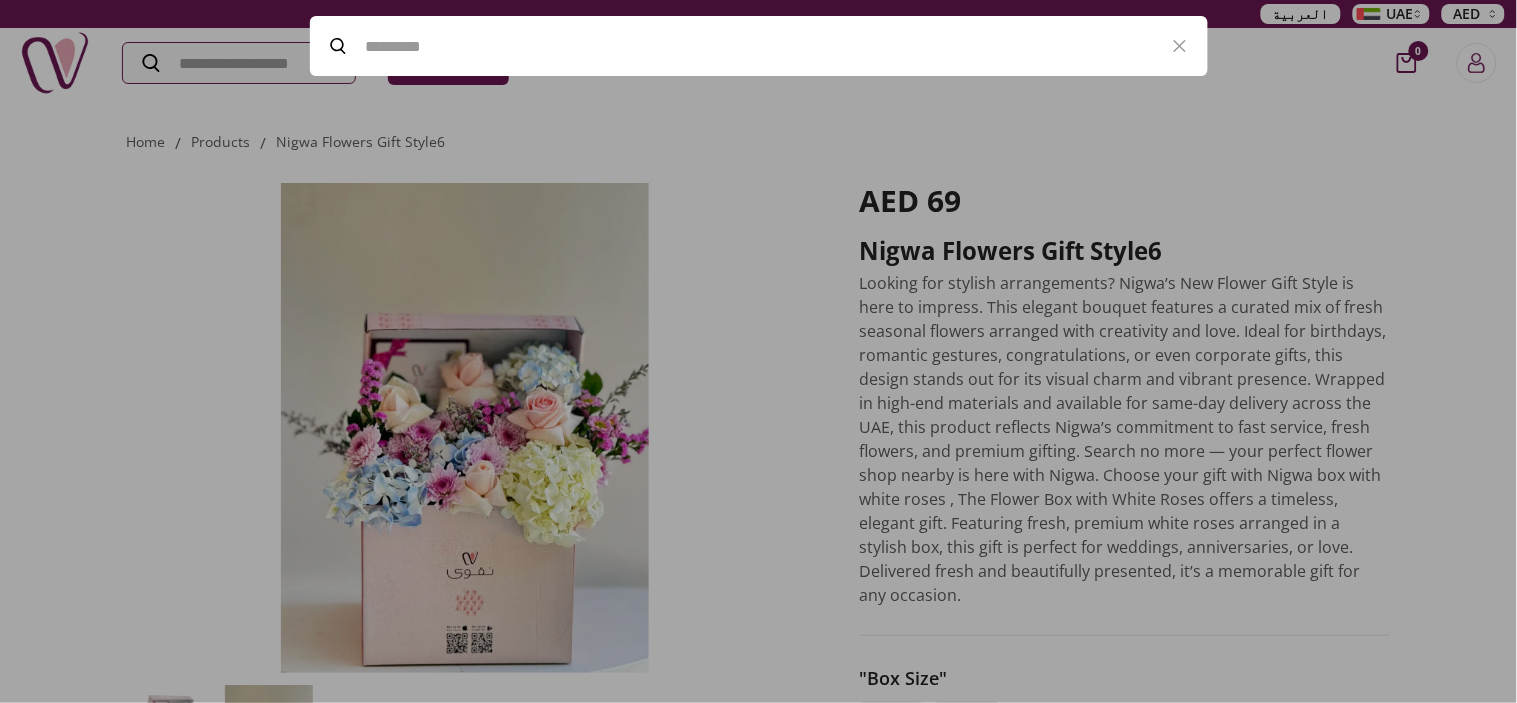type on "**********" 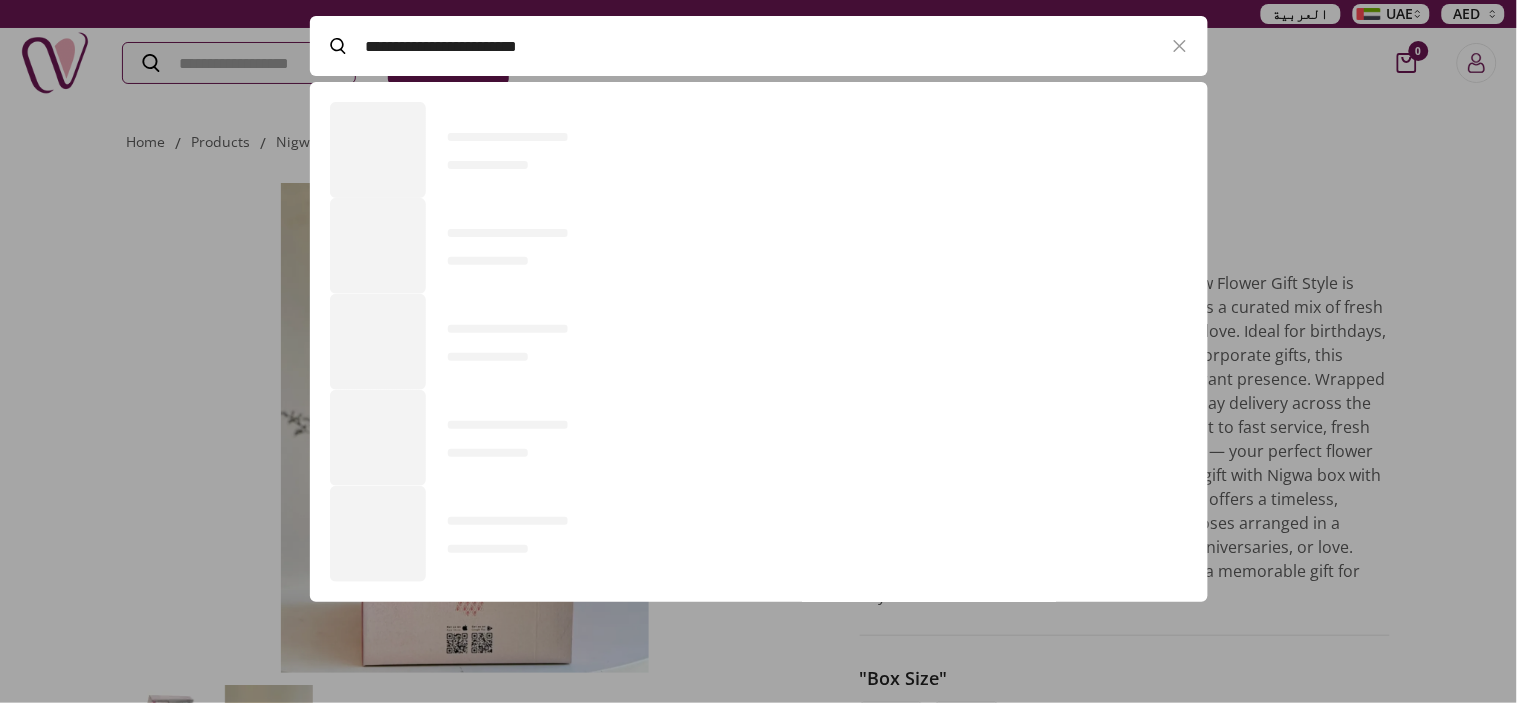 scroll, scrollTop: 520, scrollLeft: 897, axis: both 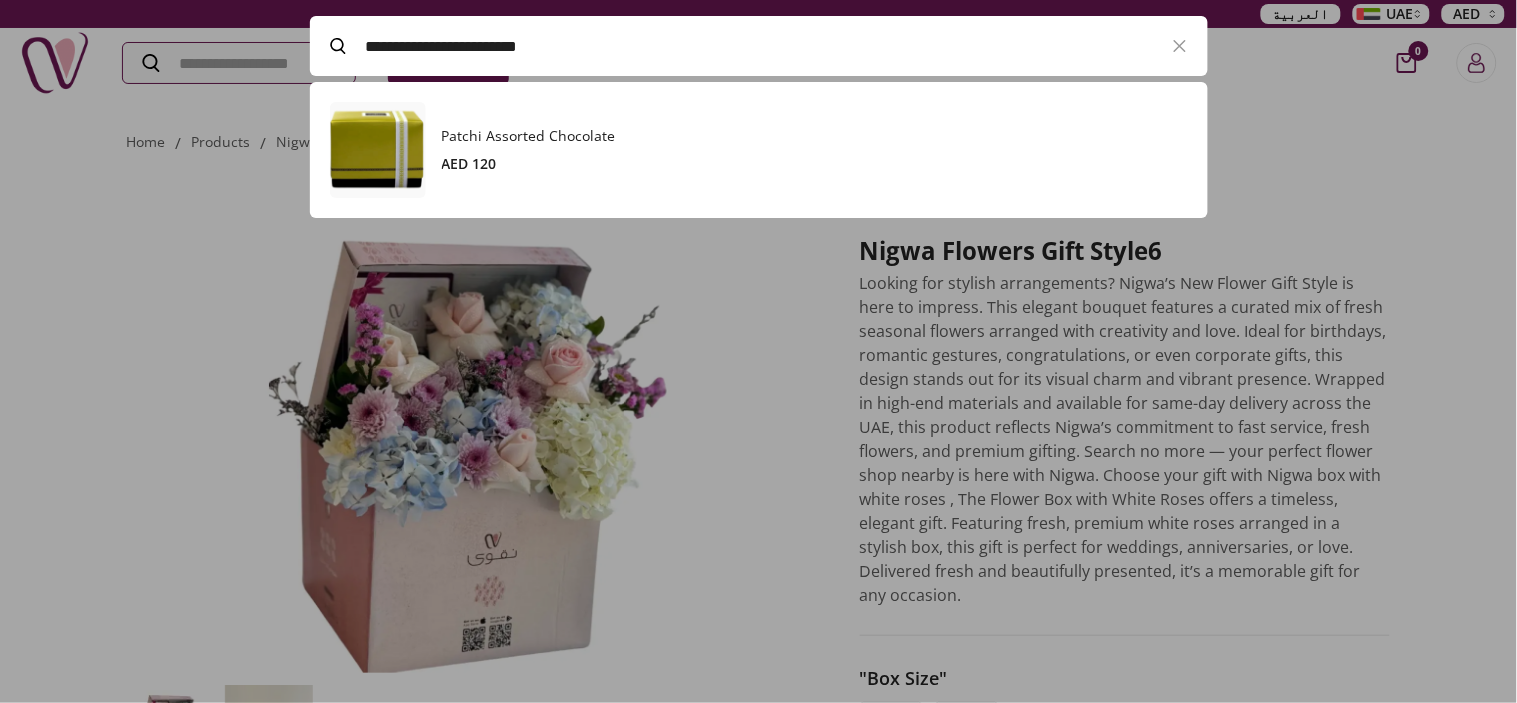 click on "Patchi Assorted Chocolate AED 120" at bounding box center [815, 150] 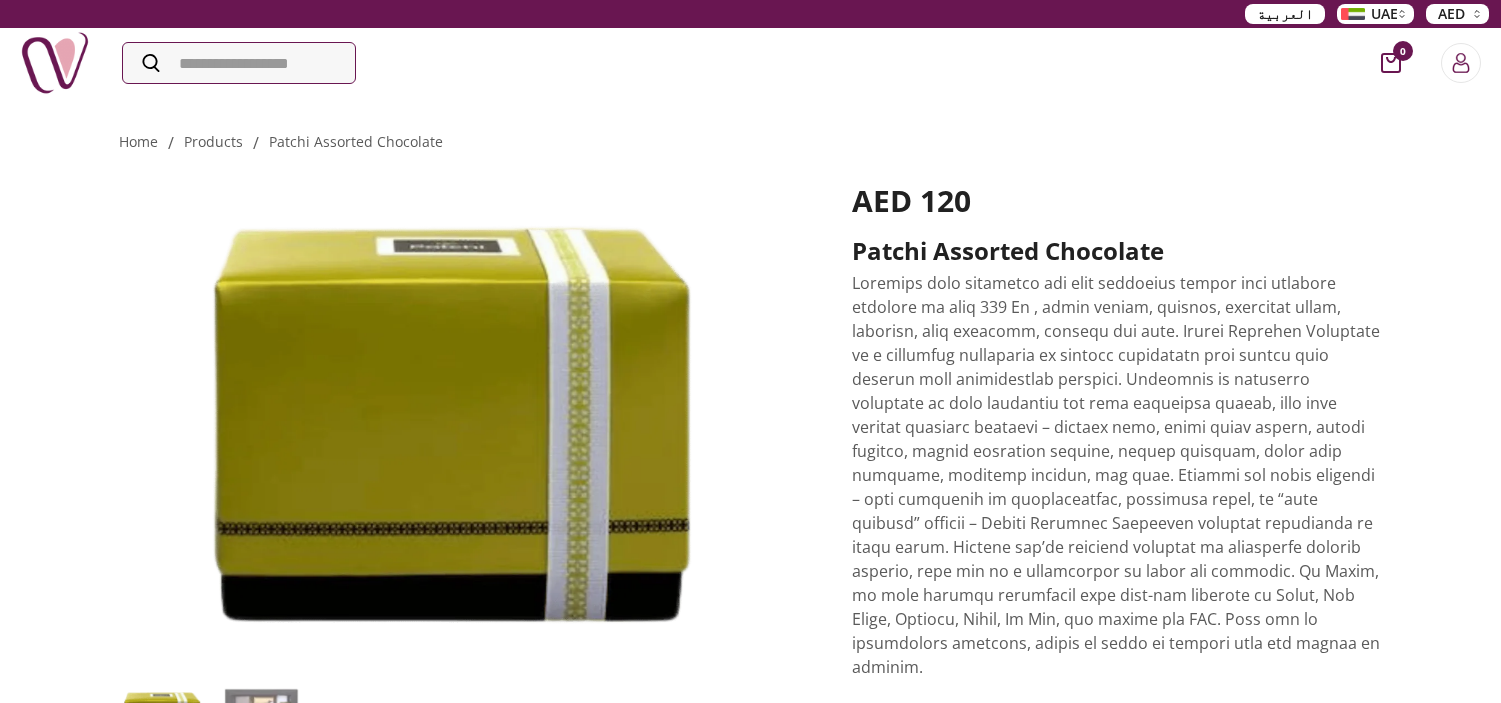 scroll, scrollTop: 0, scrollLeft: 0, axis: both 